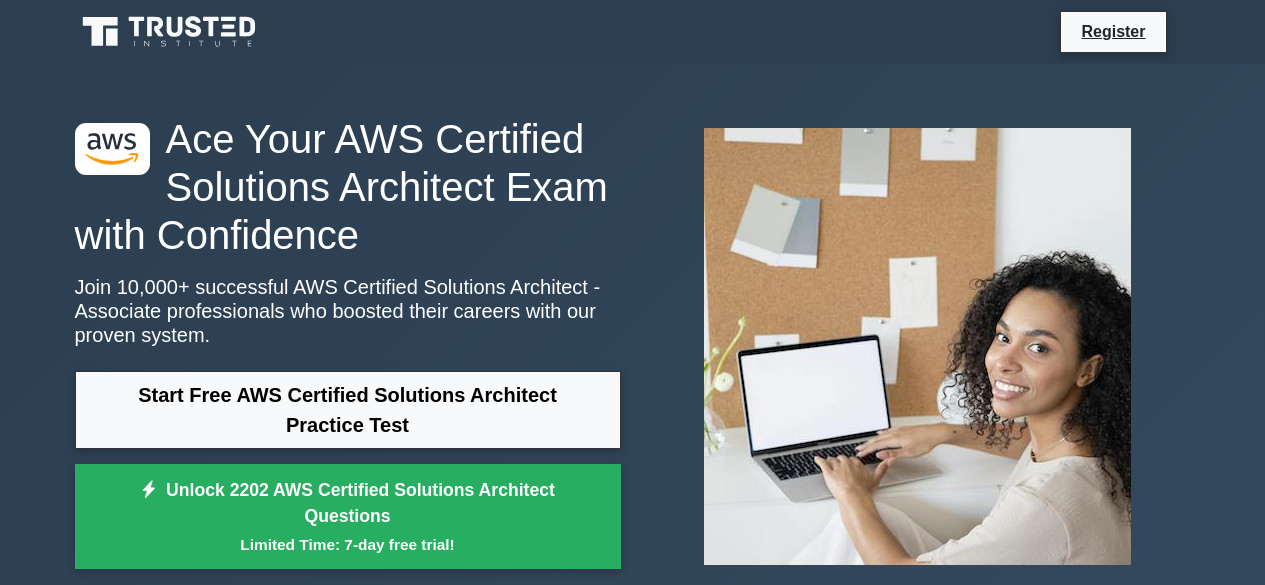 scroll, scrollTop: 0, scrollLeft: 0, axis: both 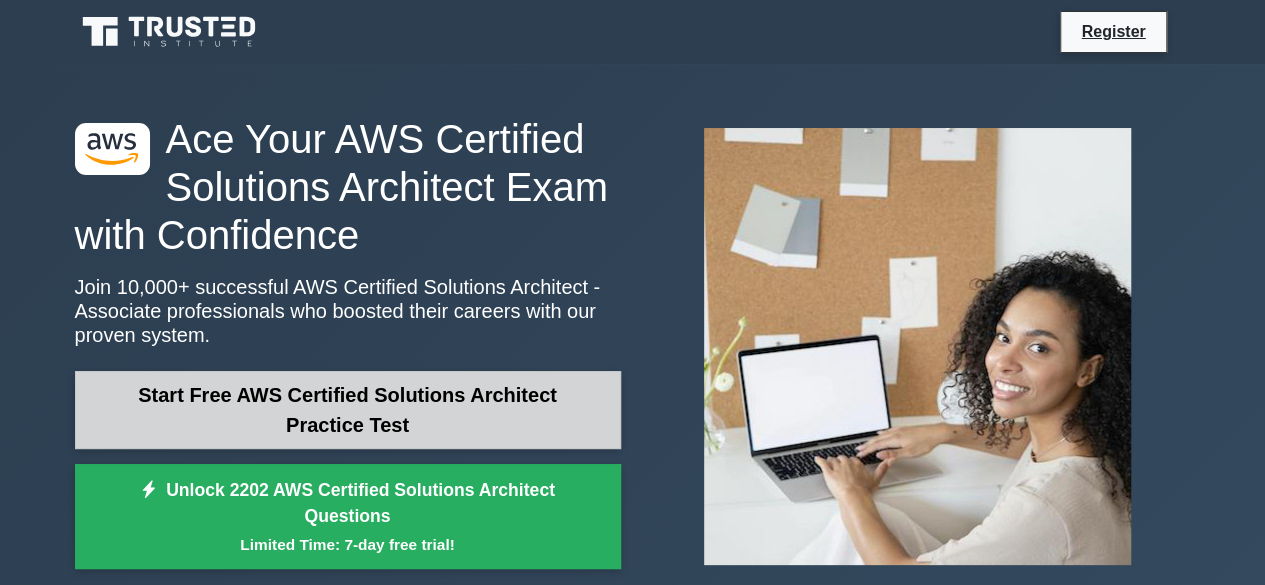 click on "Start Free AWS Certified Solutions Architect Practice Test" at bounding box center (348, 410) 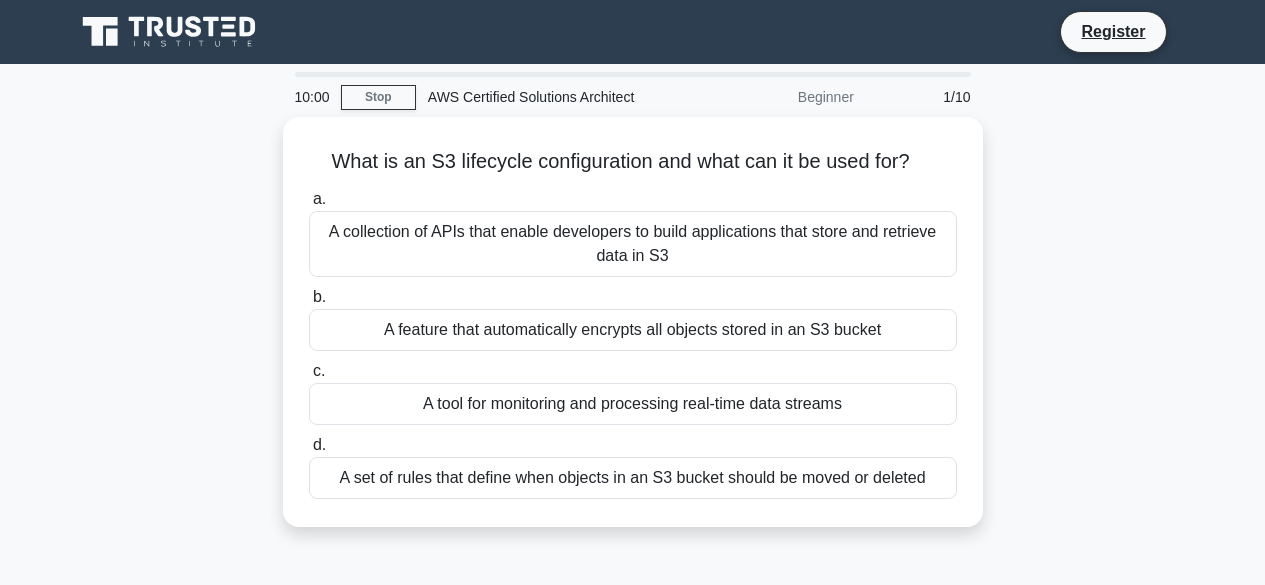 scroll, scrollTop: 0, scrollLeft: 0, axis: both 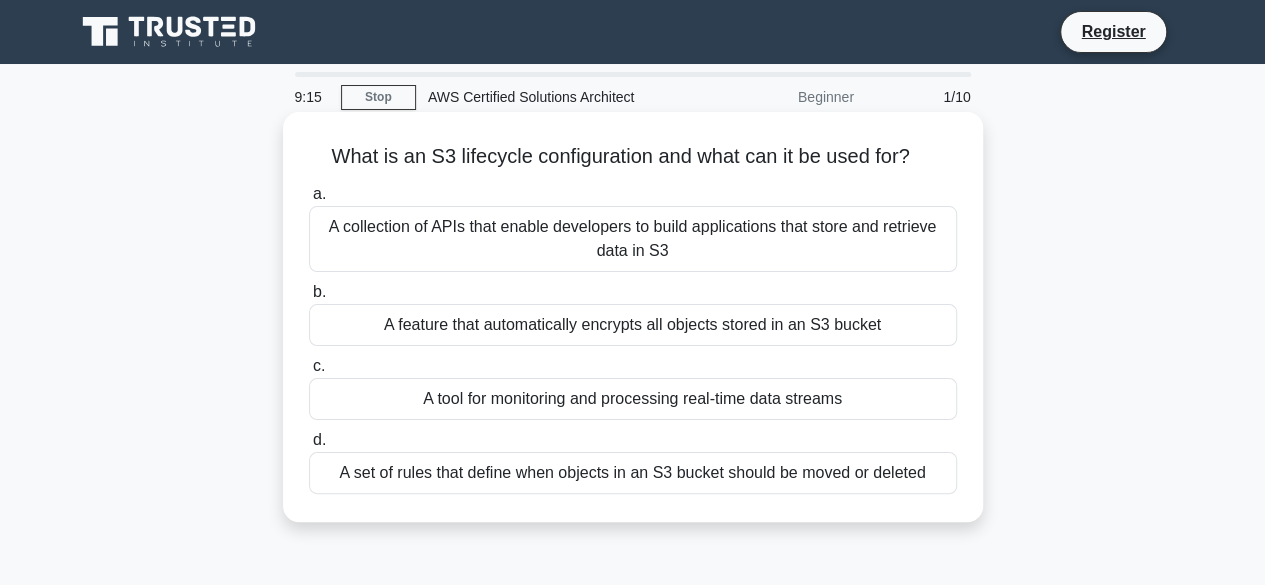 click on "A collection of APIs that enable developers to build applications that store and retrieve data in S3" at bounding box center [633, 239] 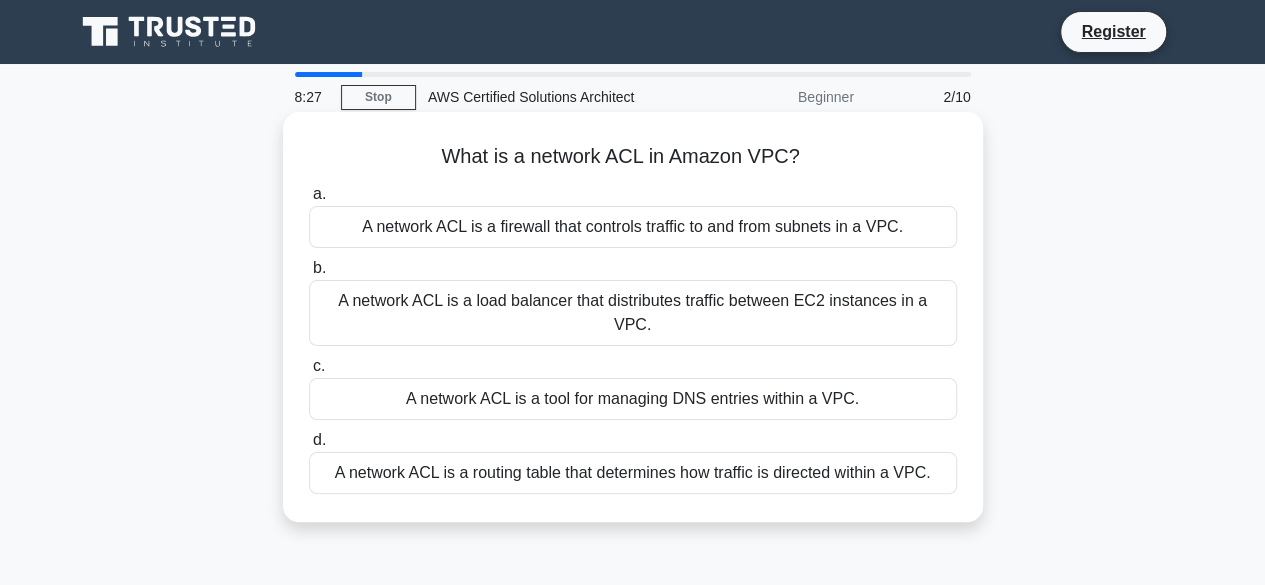 click on "A network ACL is a firewall that controls traffic to and from subnets in a VPC." at bounding box center (633, 227) 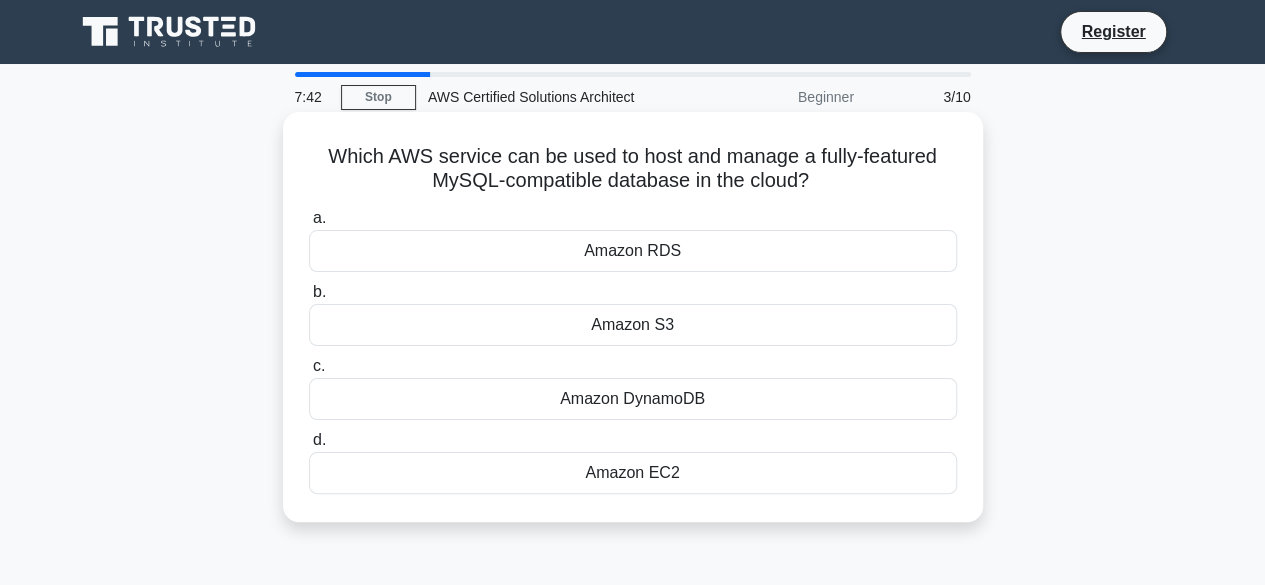 click on "Amazon EC2" at bounding box center [633, 473] 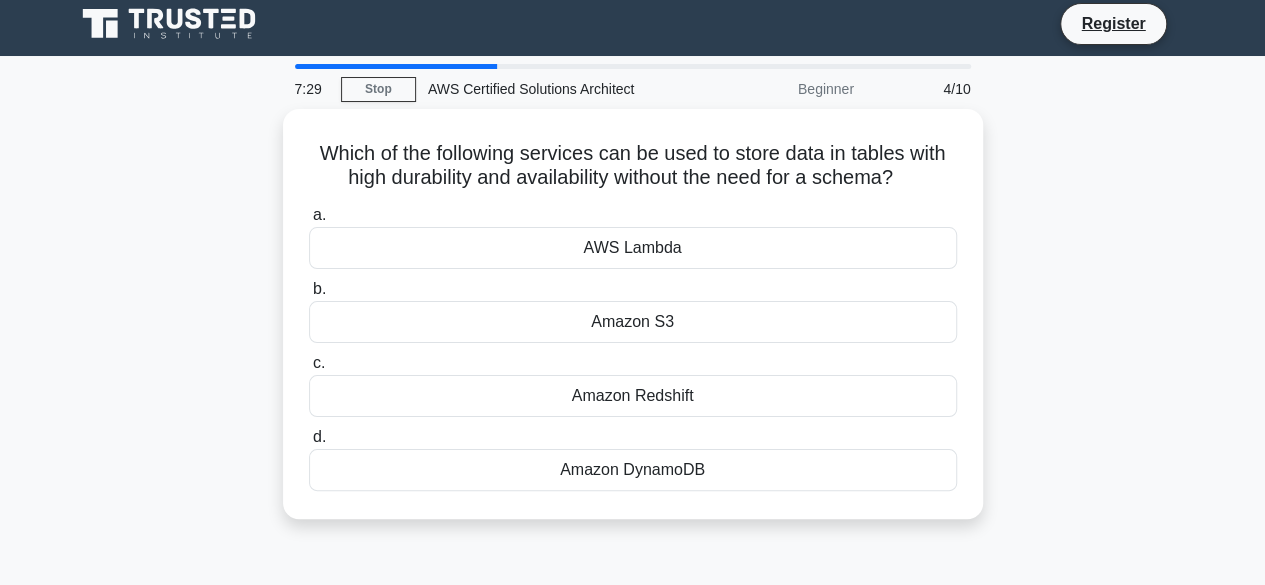 scroll, scrollTop: 0, scrollLeft: 0, axis: both 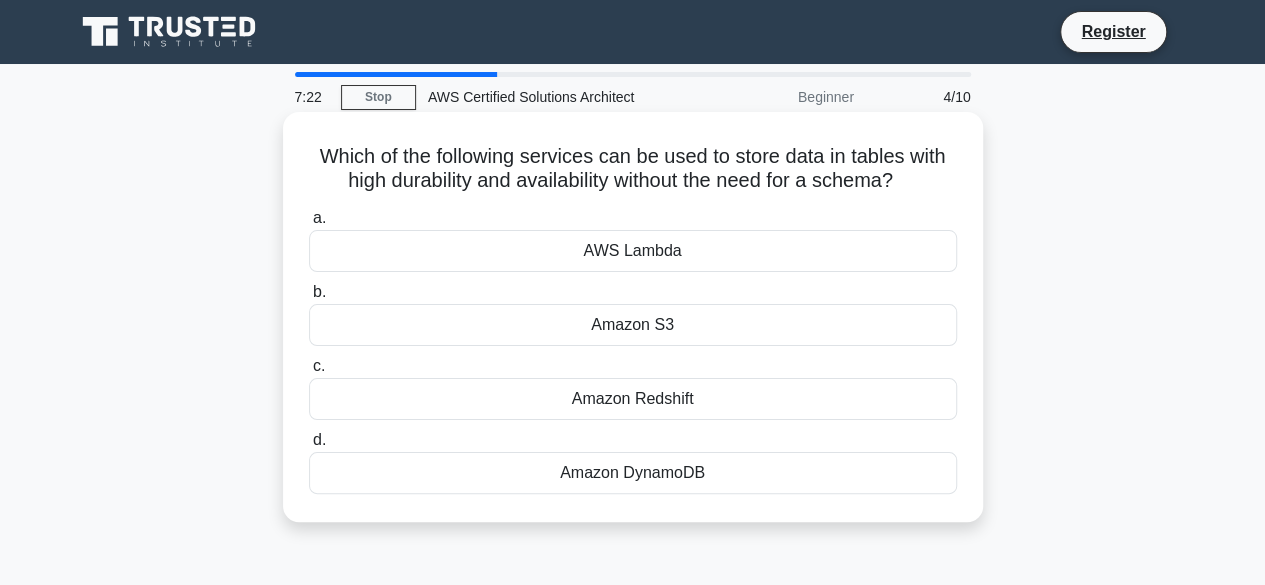 click on "Amazon S3" at bounding box center (633, 325) 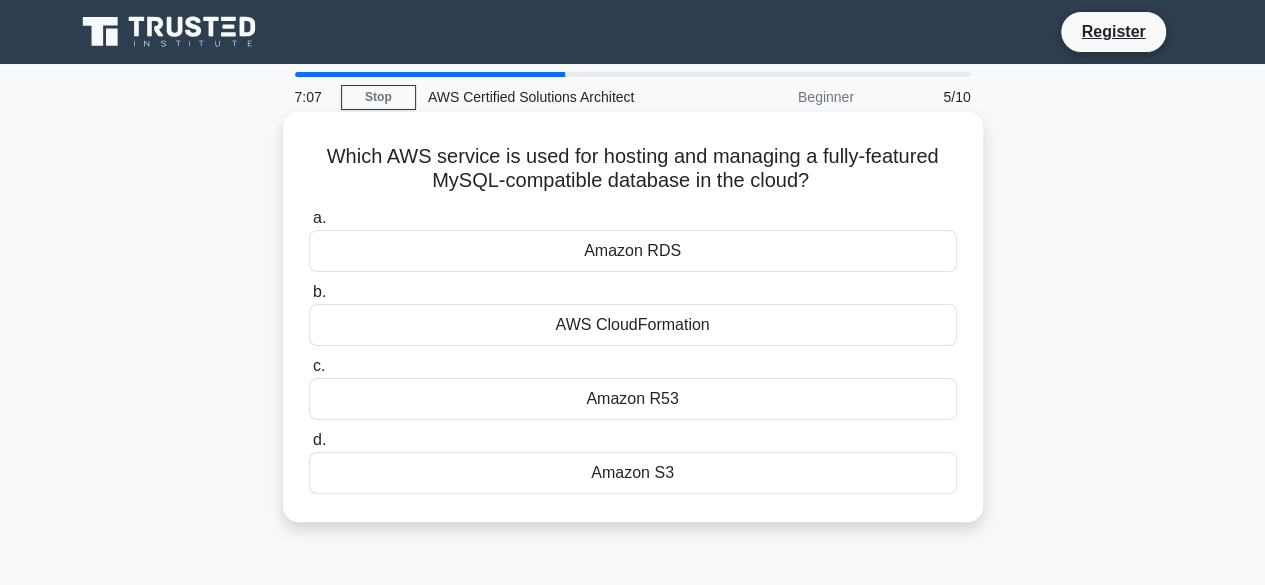 click on "Amazon S3" at bounding box center [633, 473] 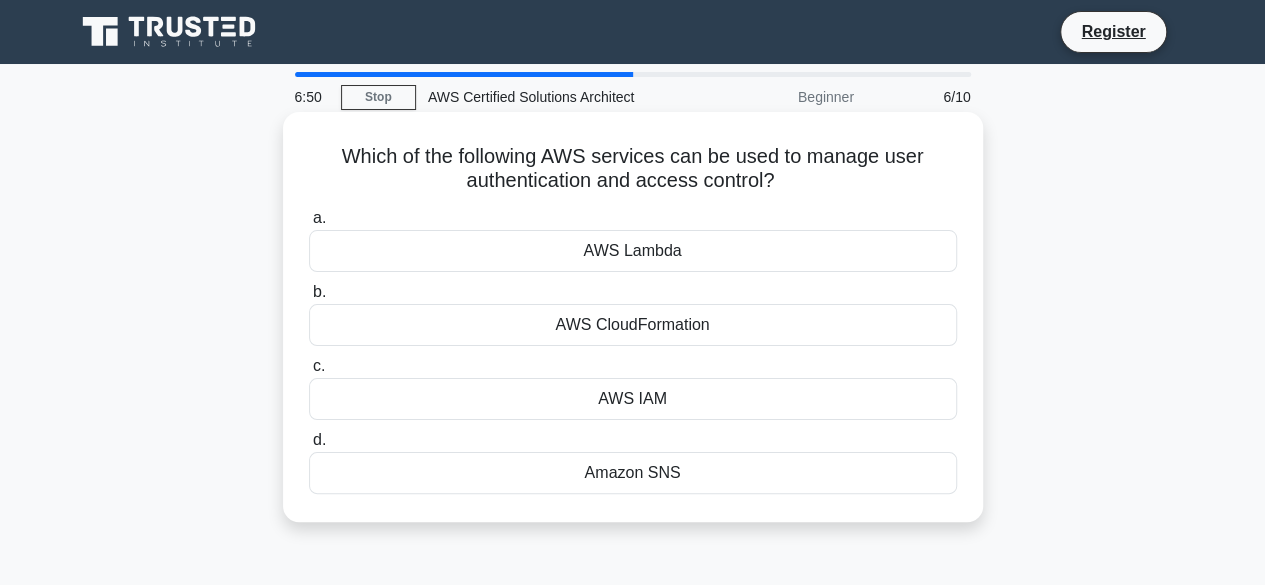 click on "AWS IAM" at bounding box center (633, 399) 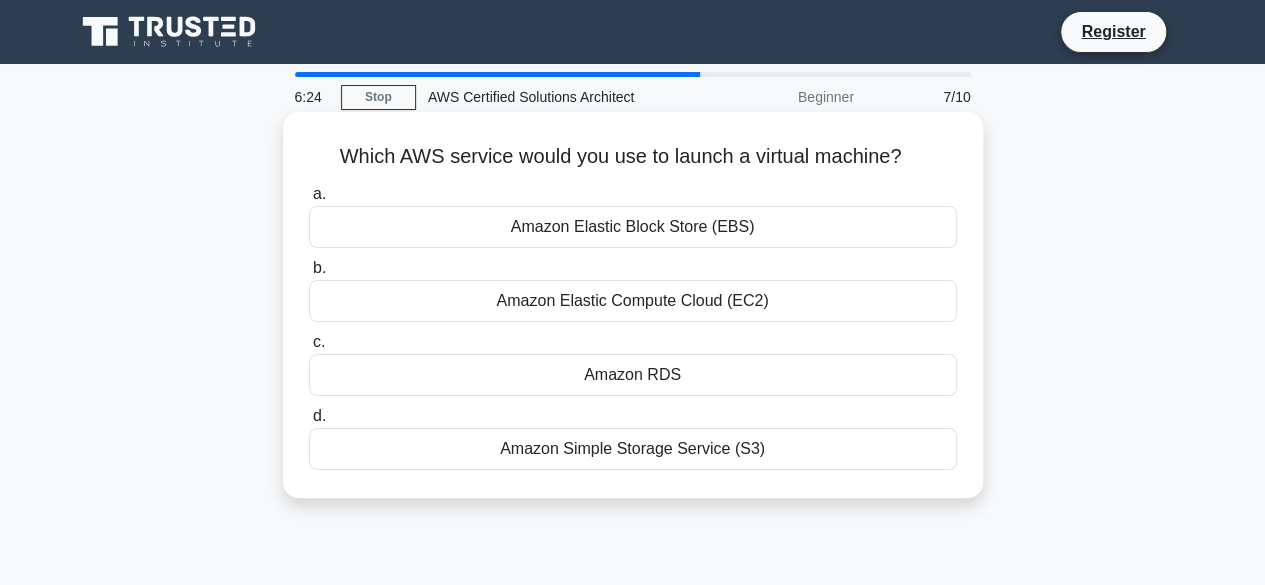 click on "Amazon Elastic Compute Cloud (EC2)" at bounding box center (633, 301) 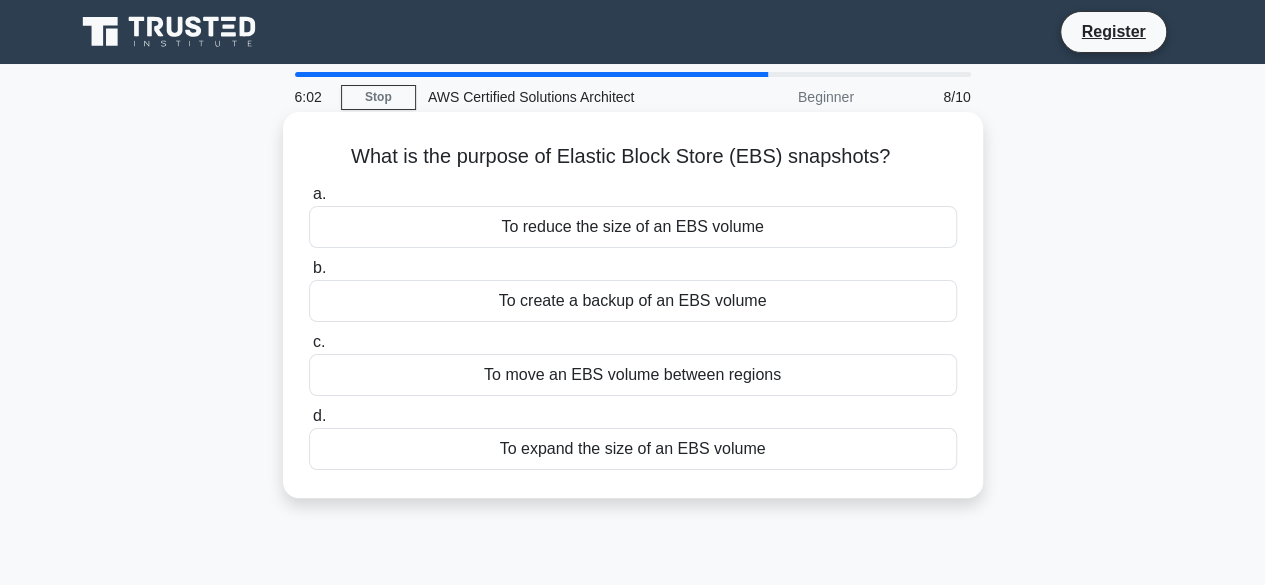 click on "To create a backup of an EBS volume" at bounding box center (633, 301) 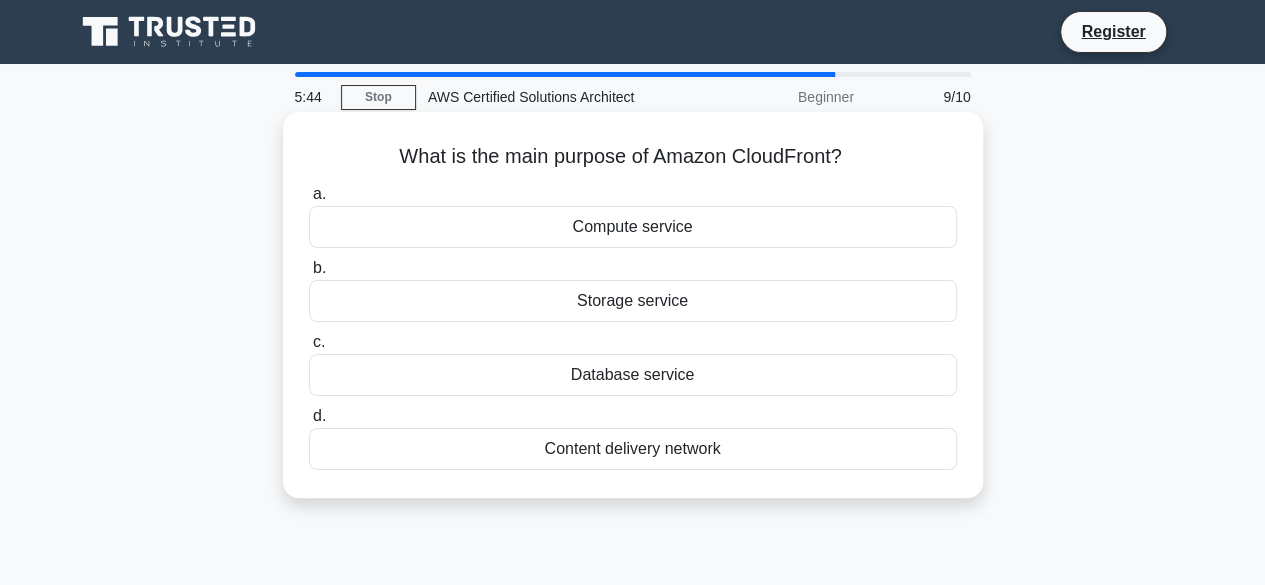 click on "Database service" at bounding box center [633, 375] 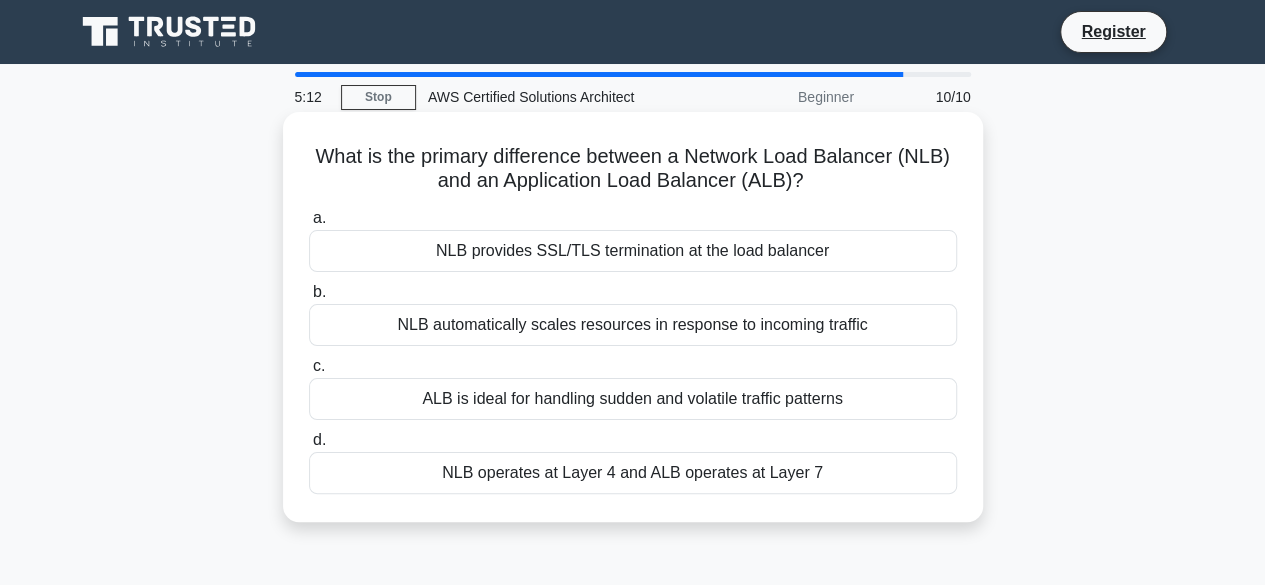 click on "NLB automatically scales resources in response to incoming traffic" at bounding box center [633, 325] 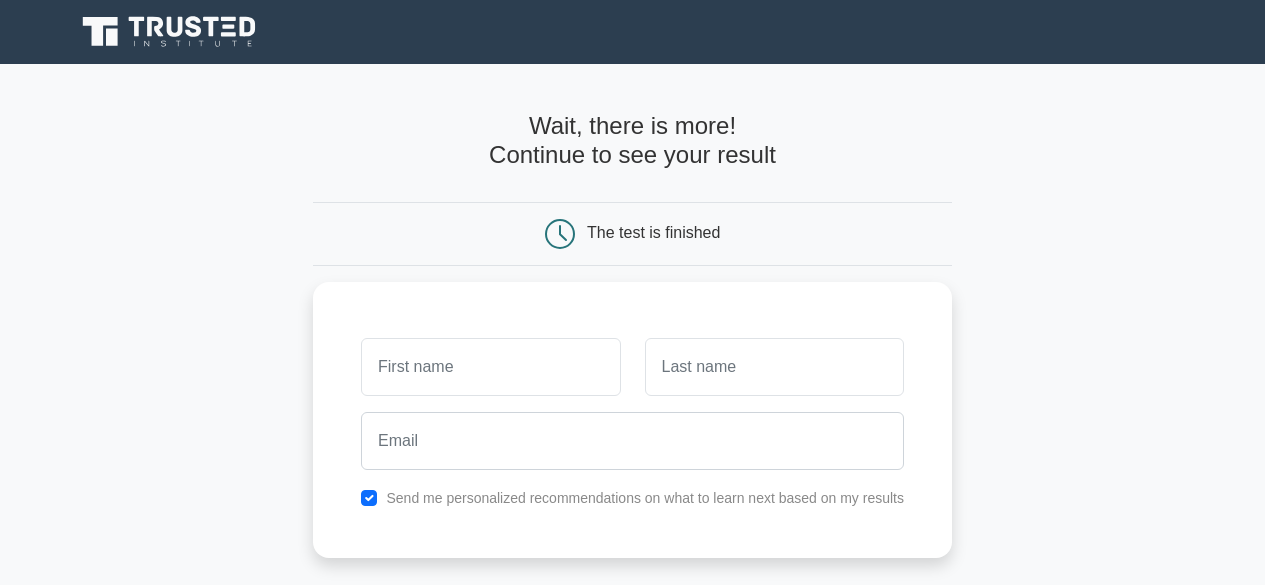 scroll, scrollTop: 0, scrollLeft: 0, axis: both 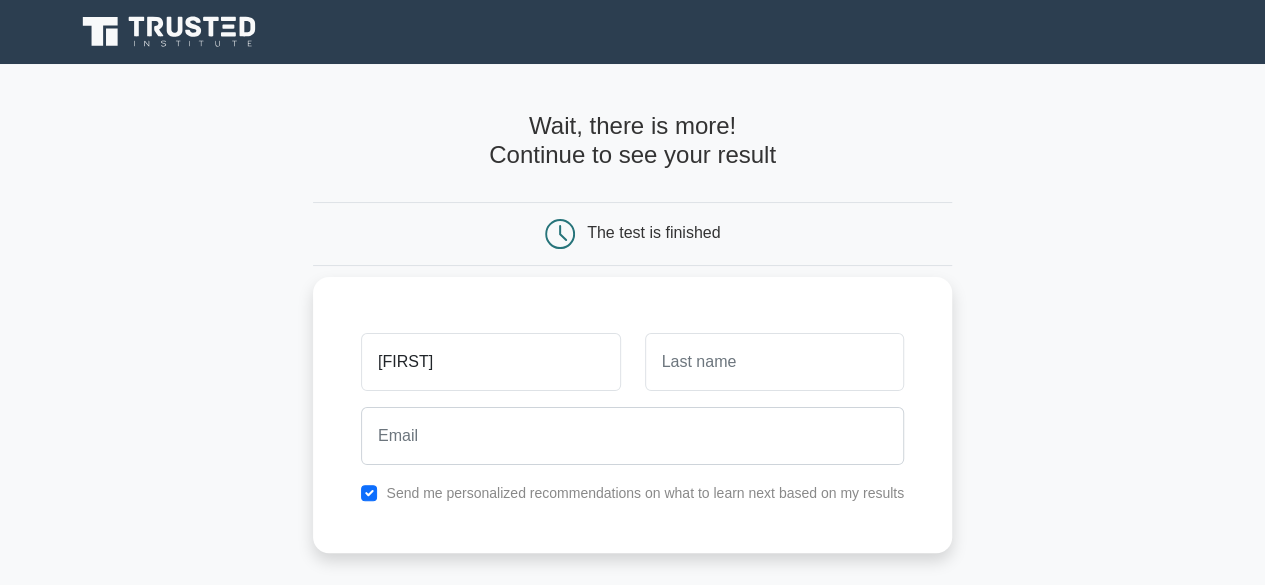 type on "[FIRST]" 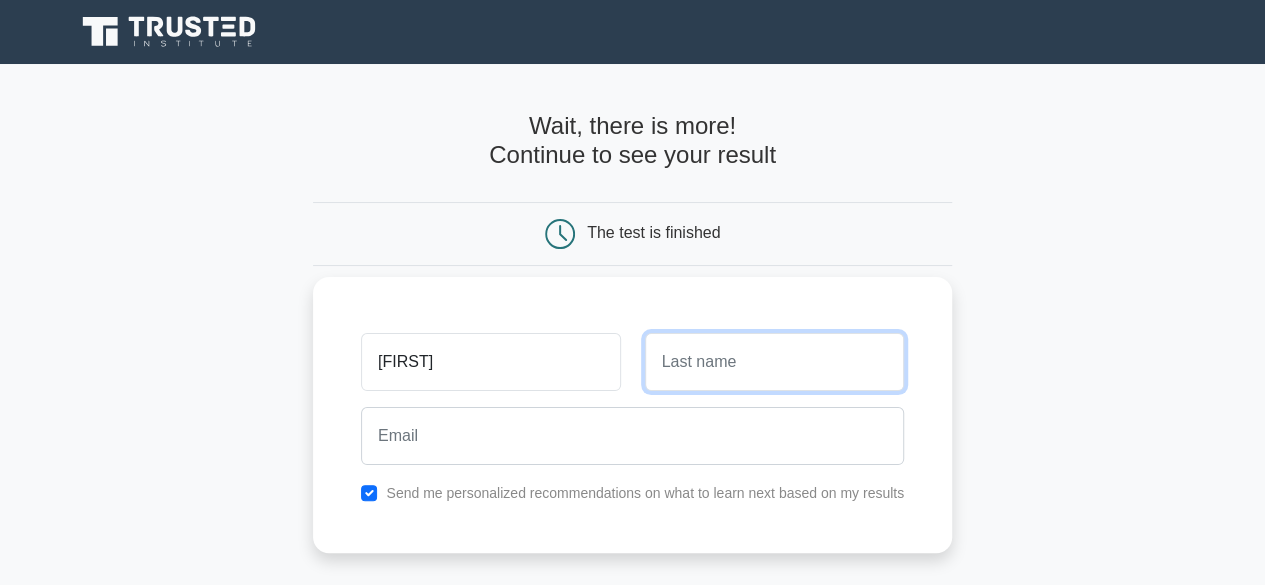 click at bounding box center (774, 362) 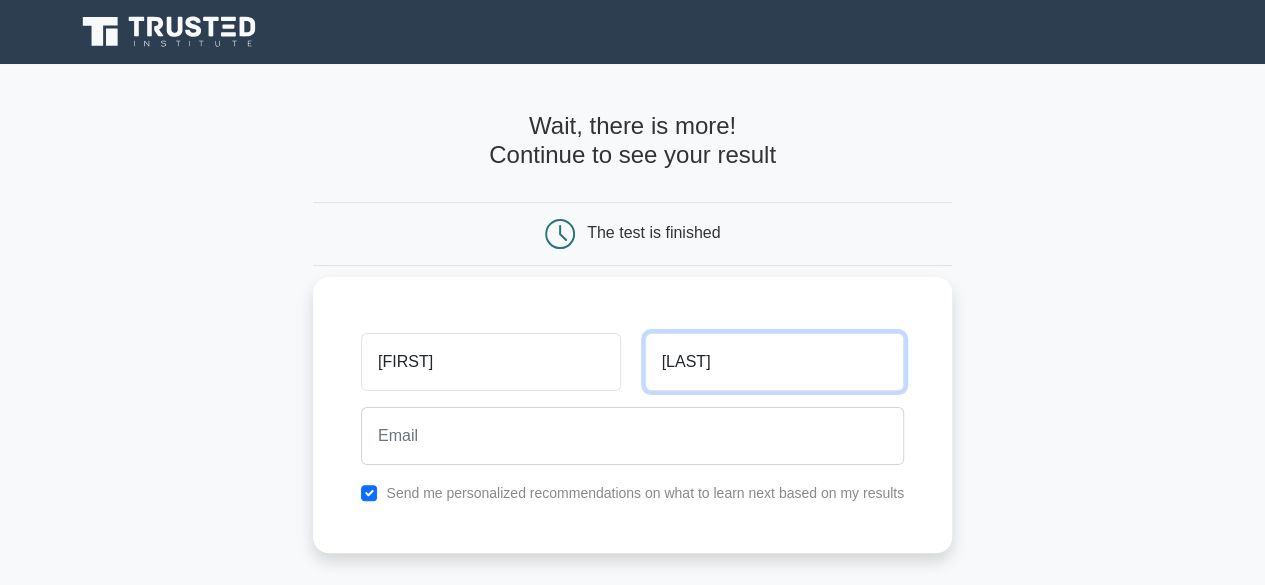 type on "[LAST]" 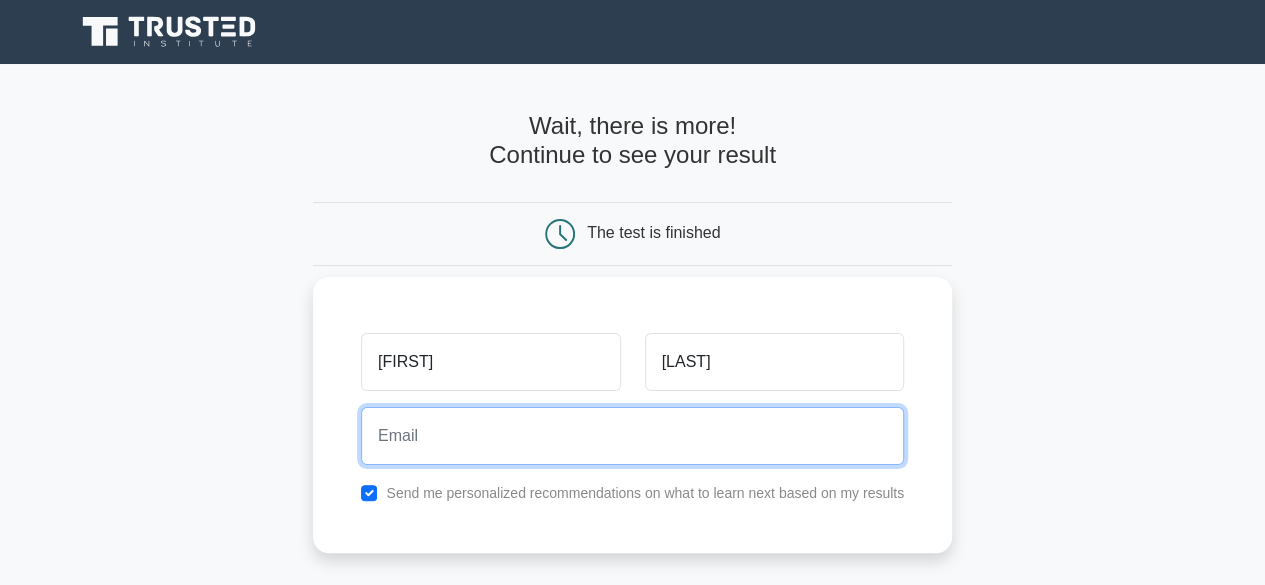 click at bounding box center (632, 436) 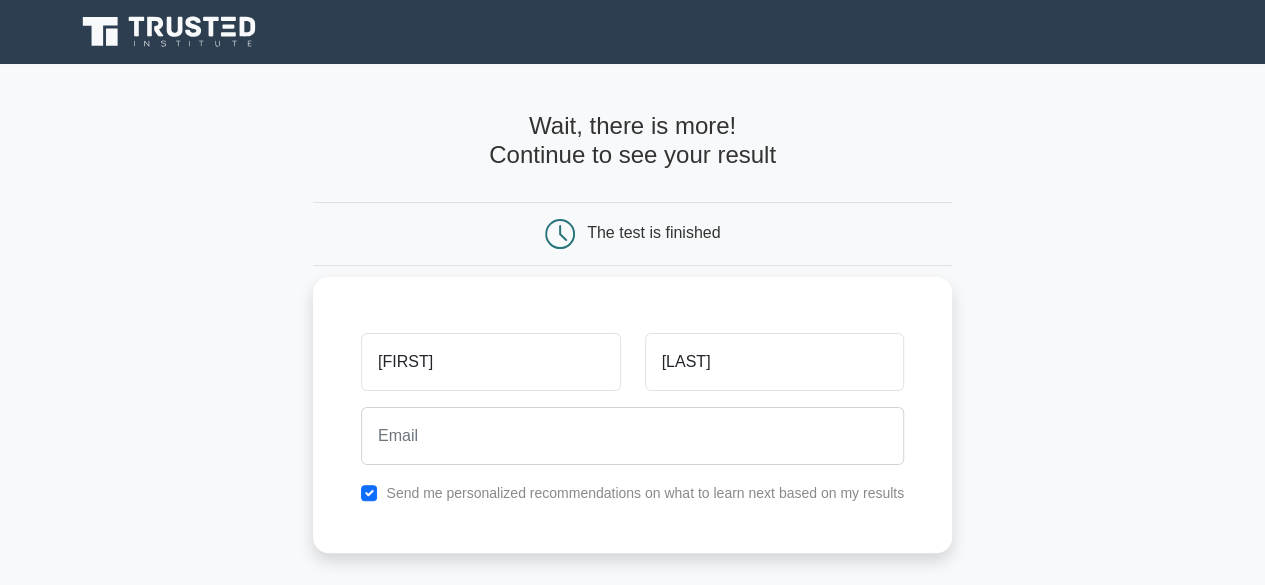 click on "[FIRST]
[LAST]
Send me personalized recommendations on what to learn next based on my results" at bounding box center [632, 415] 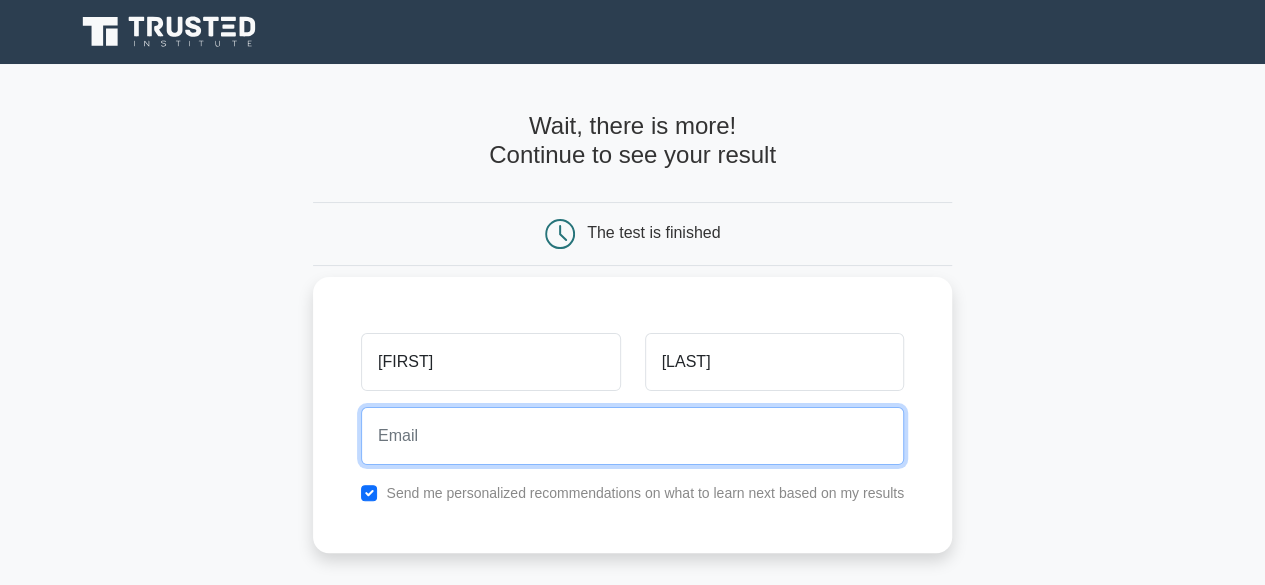 click at bounding box center (632, 436) 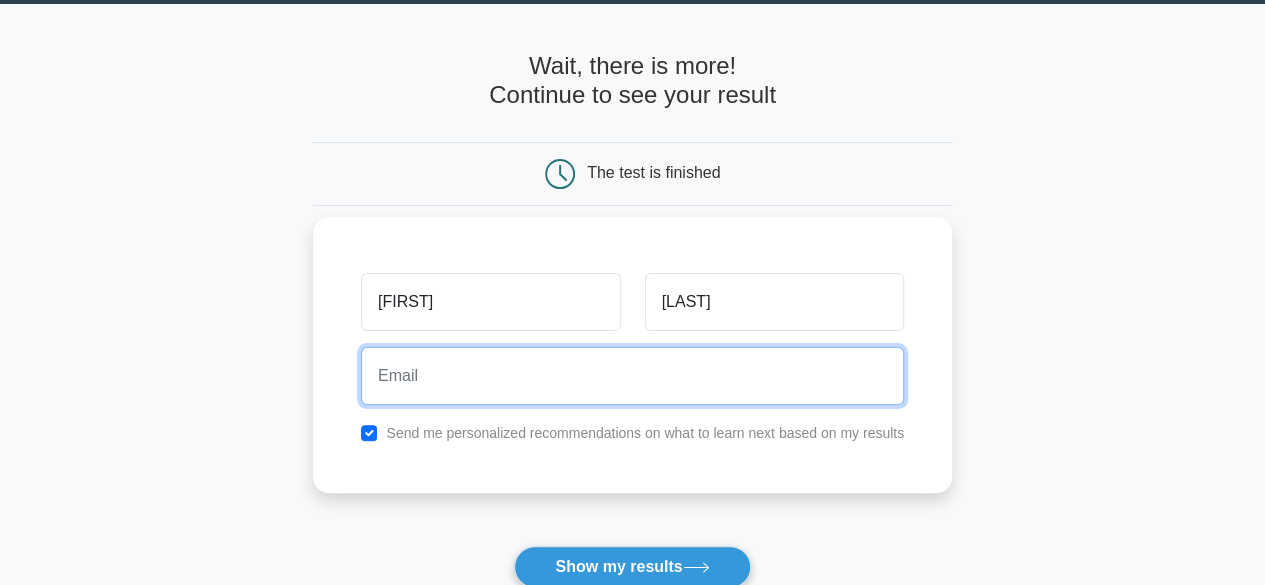 scroll, scrollTop: 172, scrollLeft: 0, axis: vertical 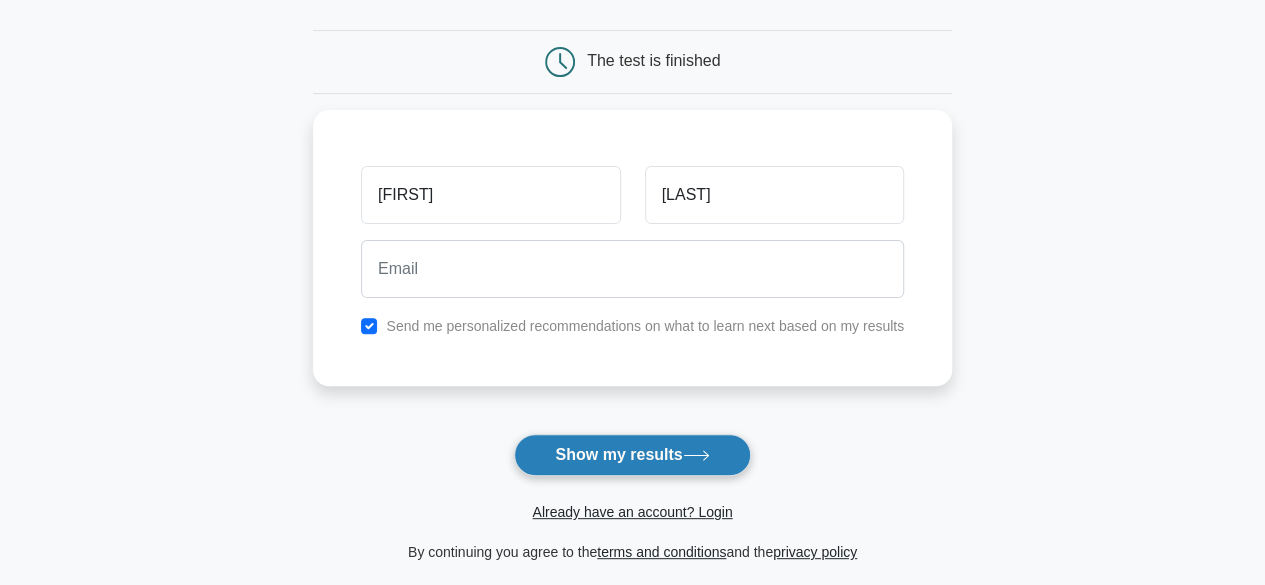 click on "Show my results" at bounding box center (632, 455) 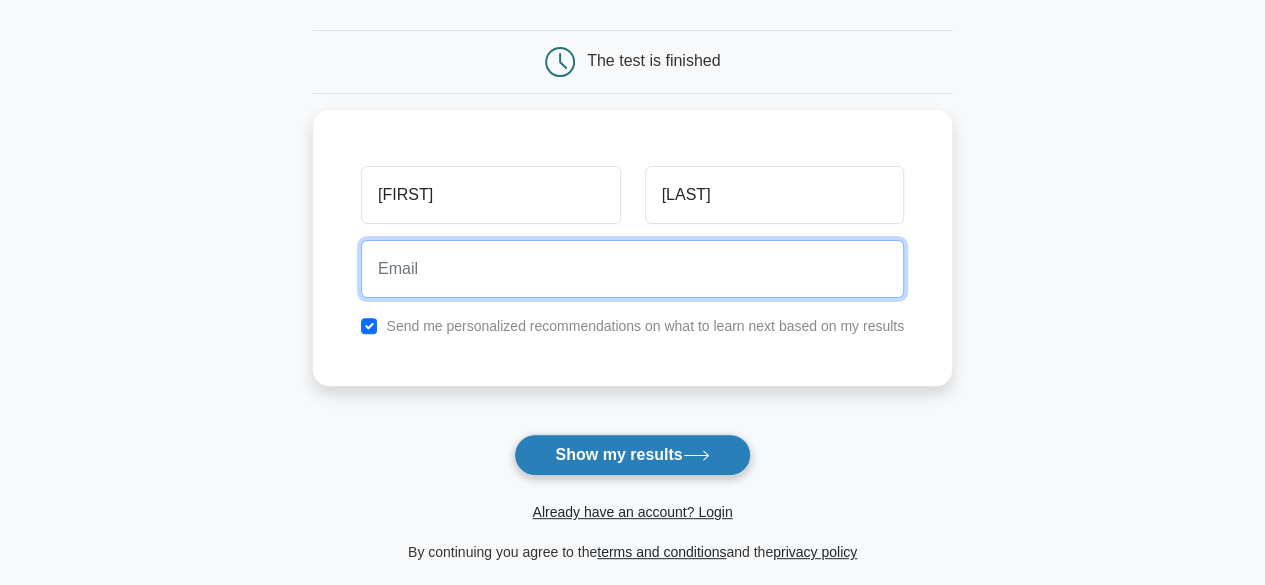 type on "[EMAIL]" 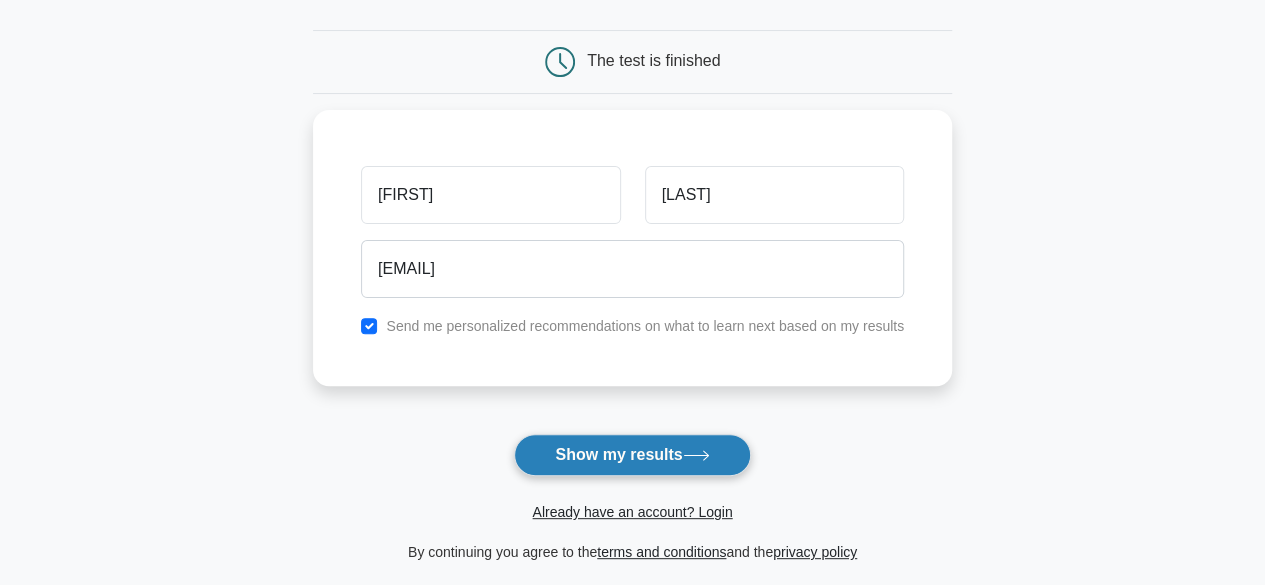 click on "Show my results" at bounding box center (632, 455) 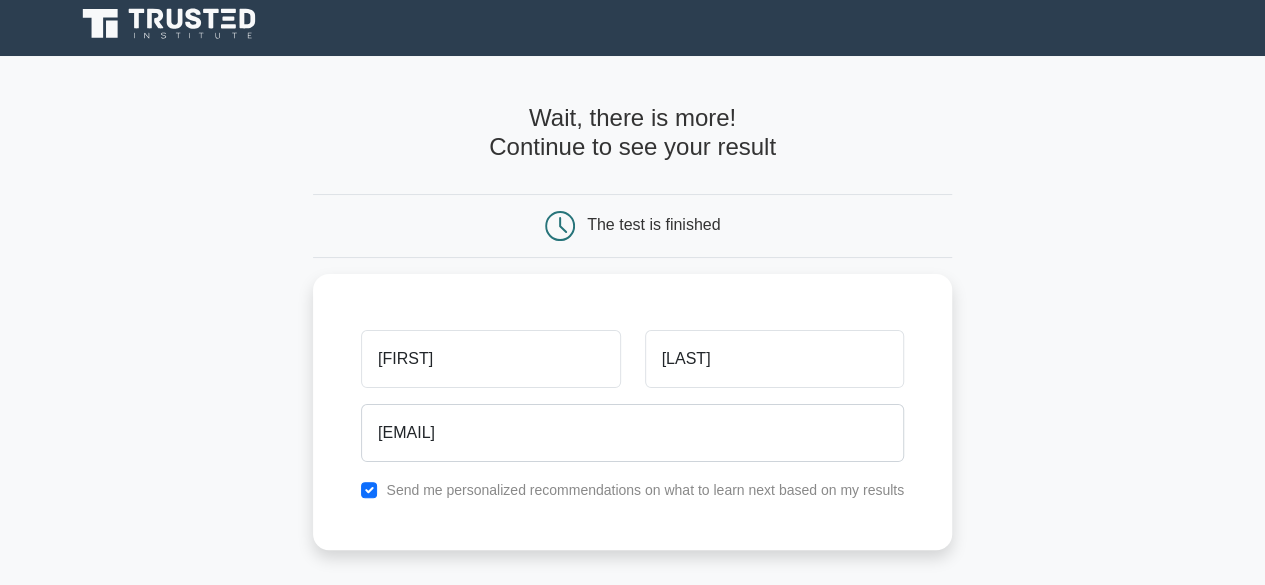 scroll, scrollTop: 0, scrollLeft: 0, axis: both 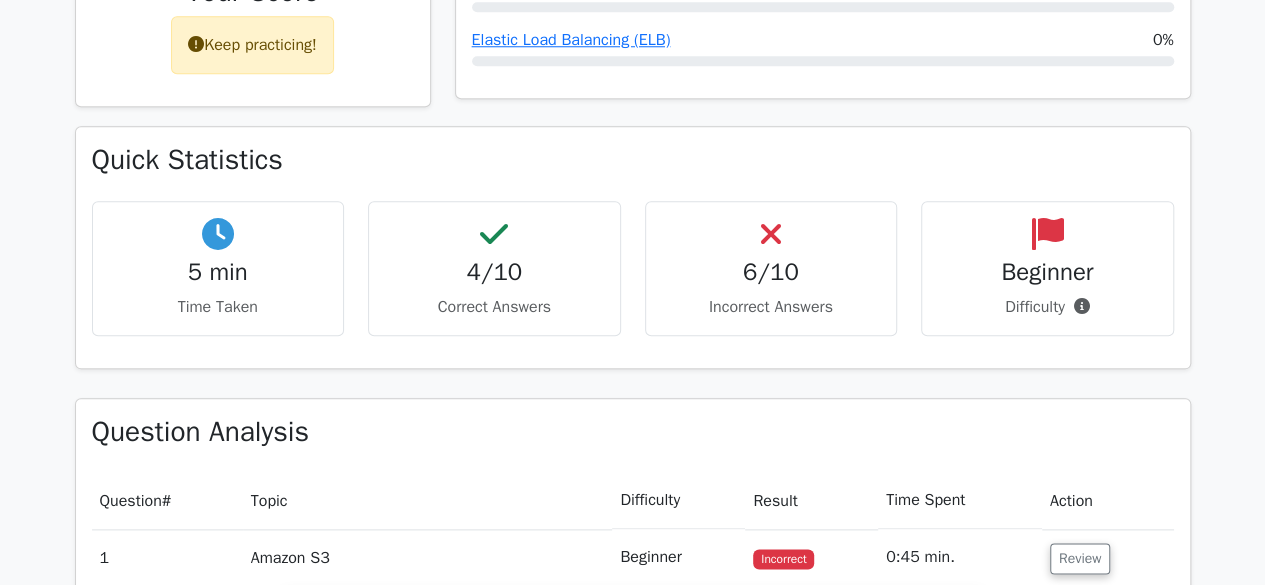 click on "Correct Answers" at bounding box center (494, 307) 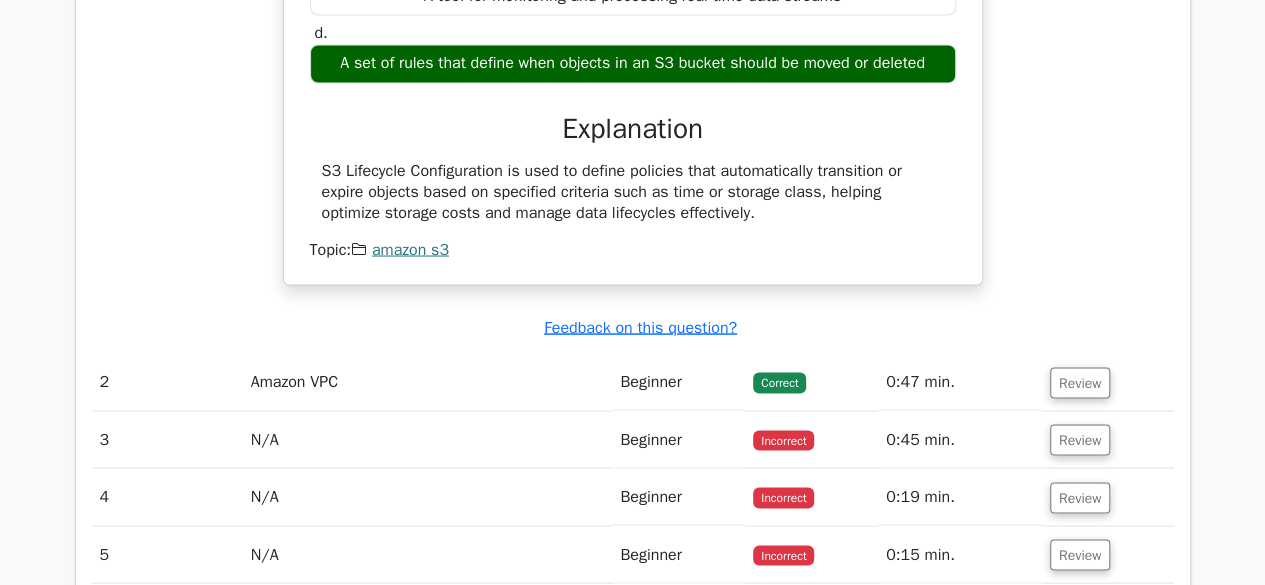 scroll, scrollTop: 1800, scrollLeft: 0, axis: vertical 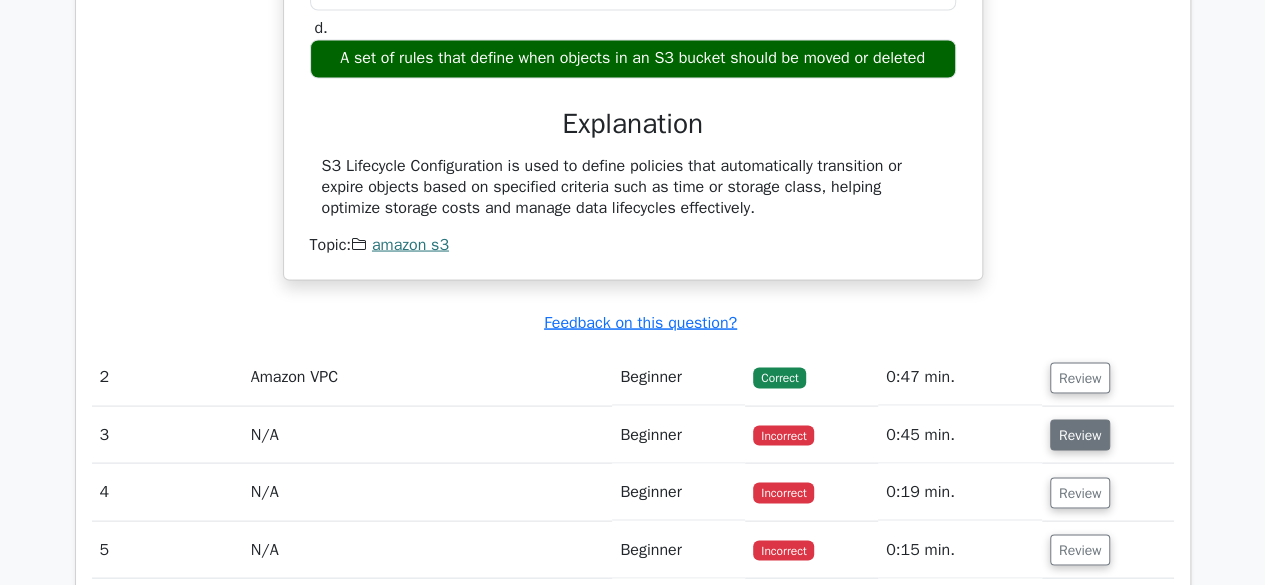click on "Review" at bounding box center (1080, 434) 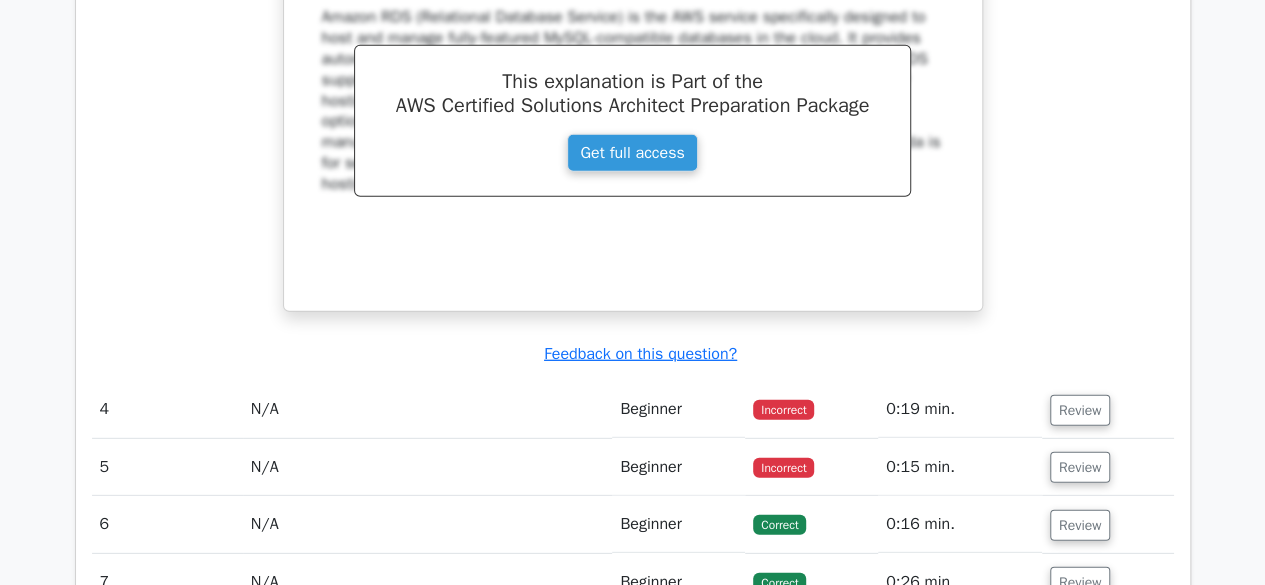 scroll, scrollTop: 2693, scrollLeft: 0, axis: vertical 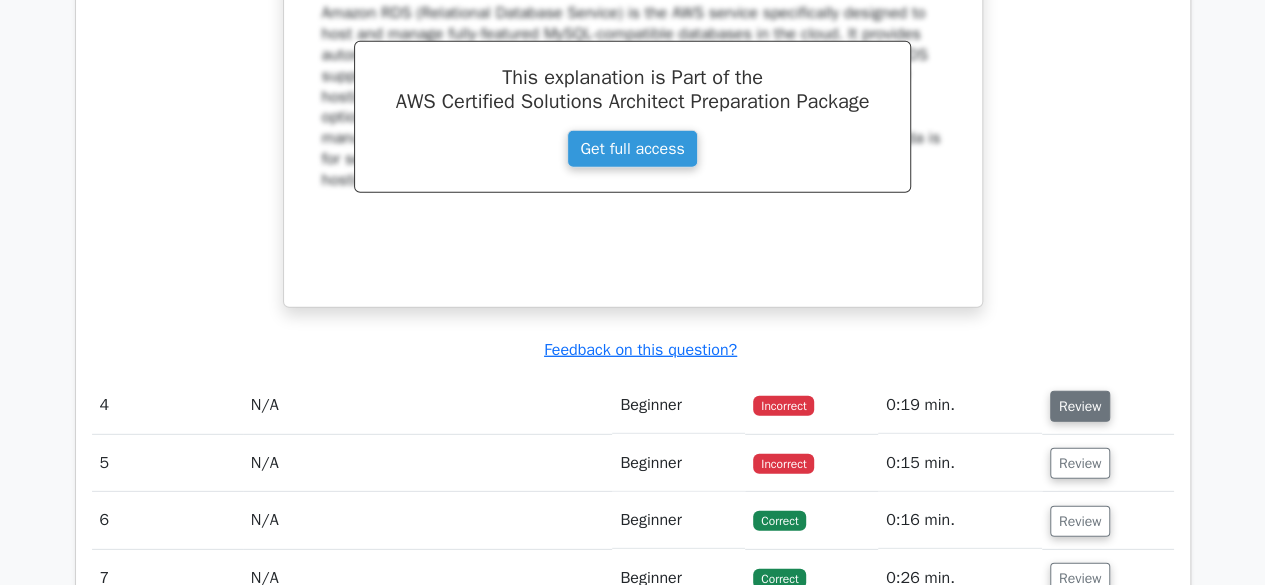click on "Review" at bounding box center (1080, 406) 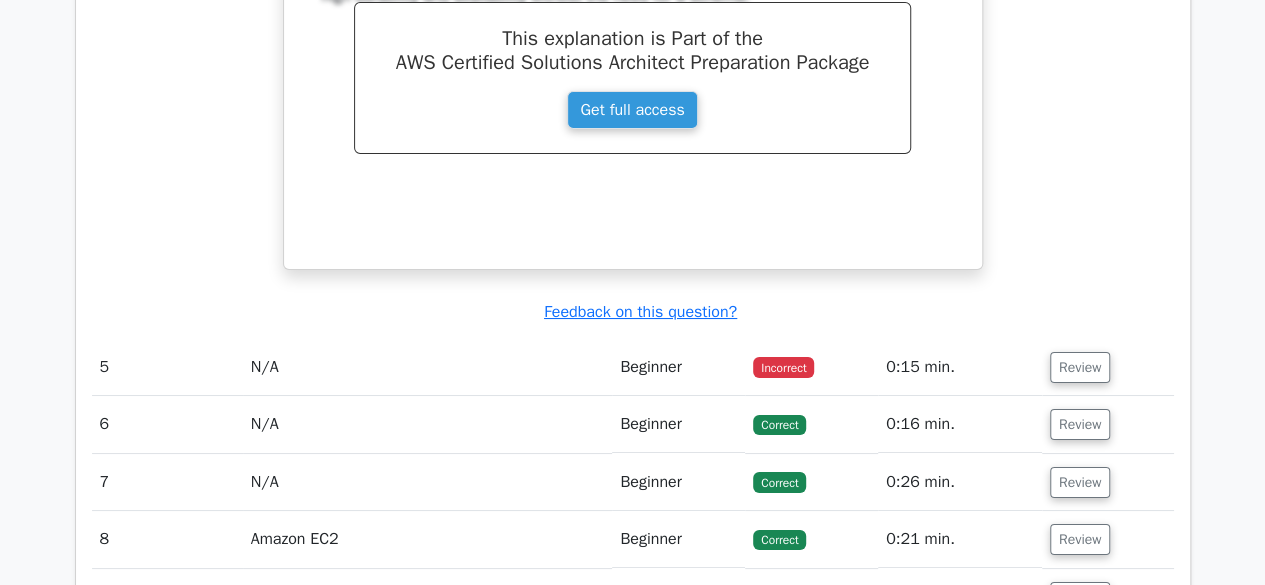 scroll, scrollTop: 3587, scrollLeft: 0, axis: vertical 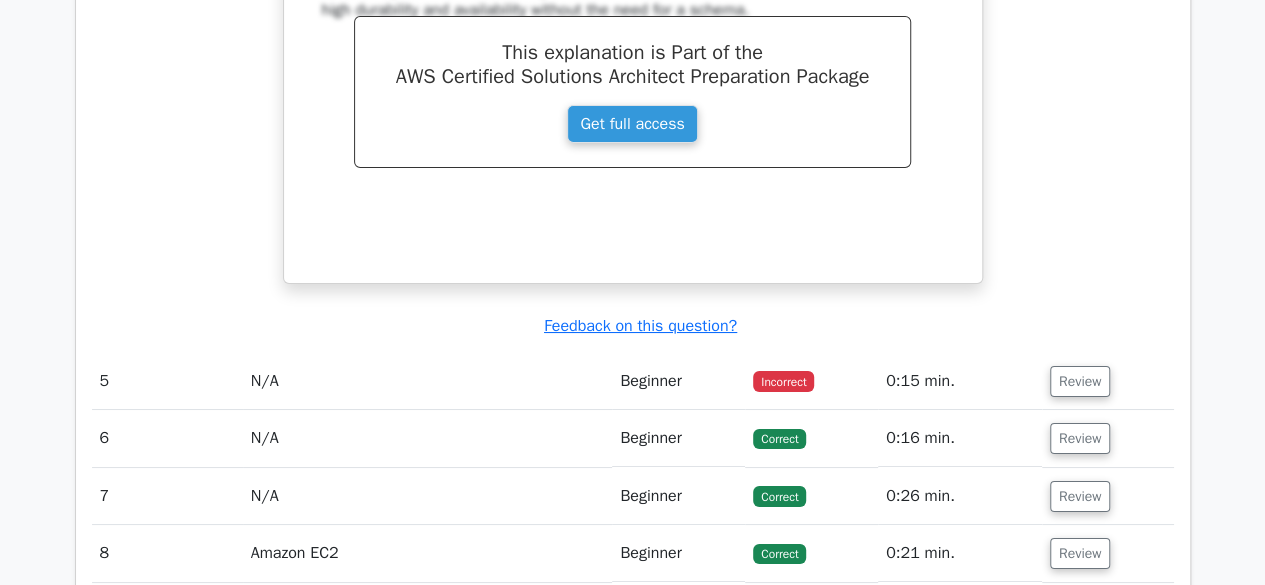 click on ".st0{fill:#252F3E;} .st1{fill-rule:evenodd;clip-rule:evenodd;fill:#FF9900;}
Go Premium
AWS Certified Solutions Architect - Associate Preparation Package (2025)
3215 Superior-grade  AWS Certified Solutions Architect - Associate practice questions.
Accelerated Mastery: Deep dive into critical topics to fast-track your mastery.
Unlock Effortless AWS Certified Solutions Architect preparation: 5 full exams.
Bonus: all courses
#" at bounding box center [632, -1071] 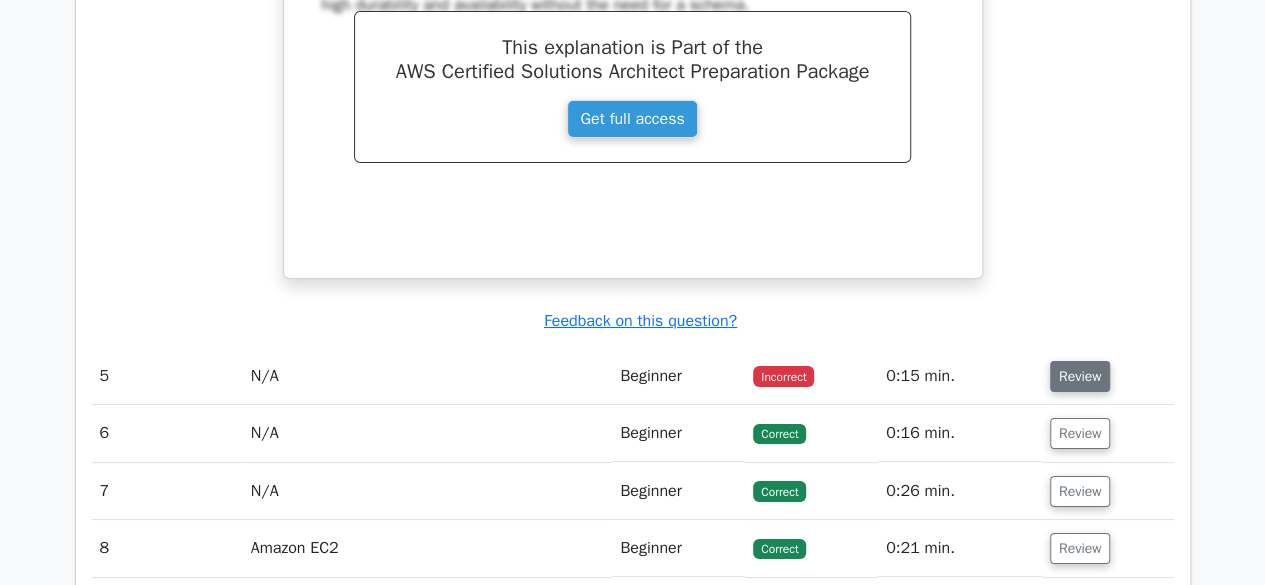 click on "Review" at bounding box center [1080, 376] 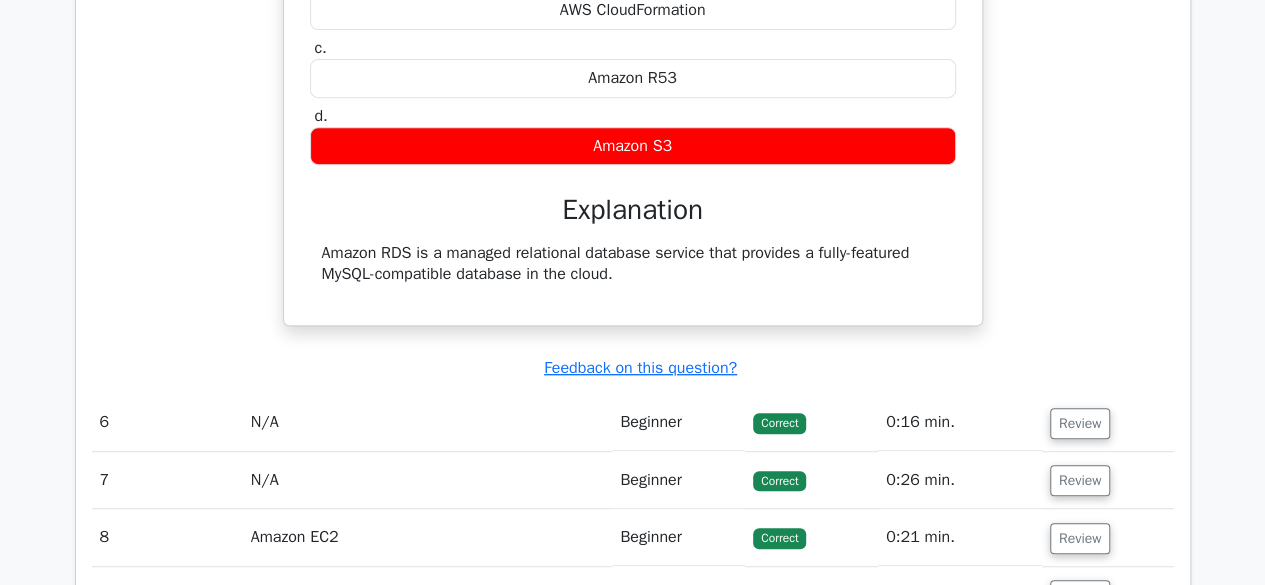 scroll, scrollTop: 4178, scrollLeft: 0, axis: vertical 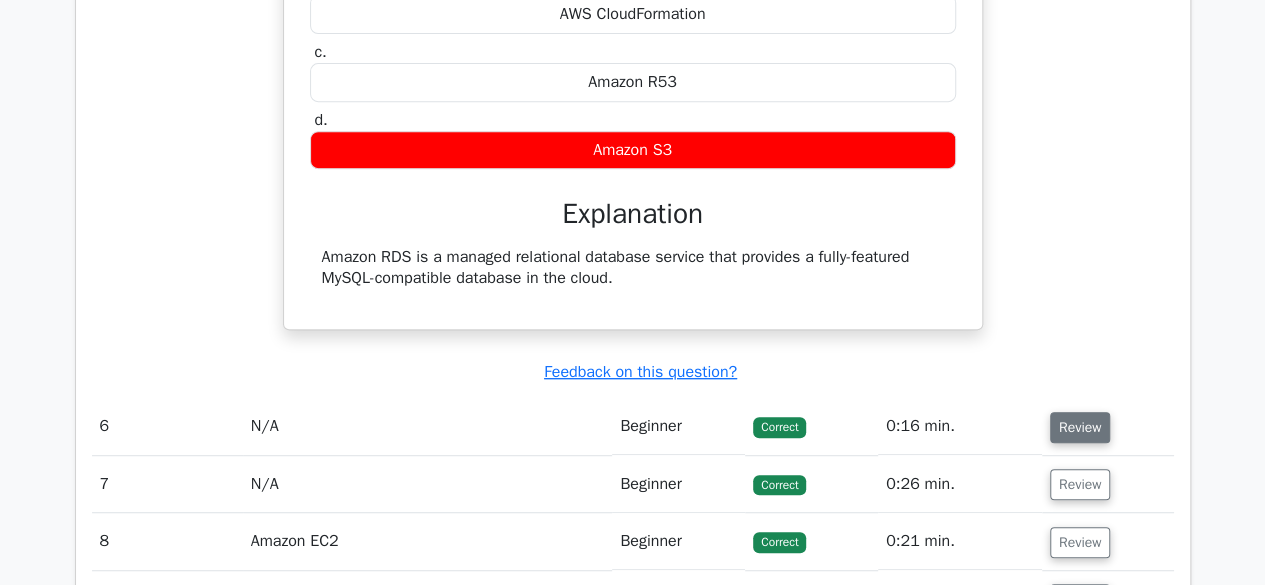click on "Review" at bounding box center (1080, 427) 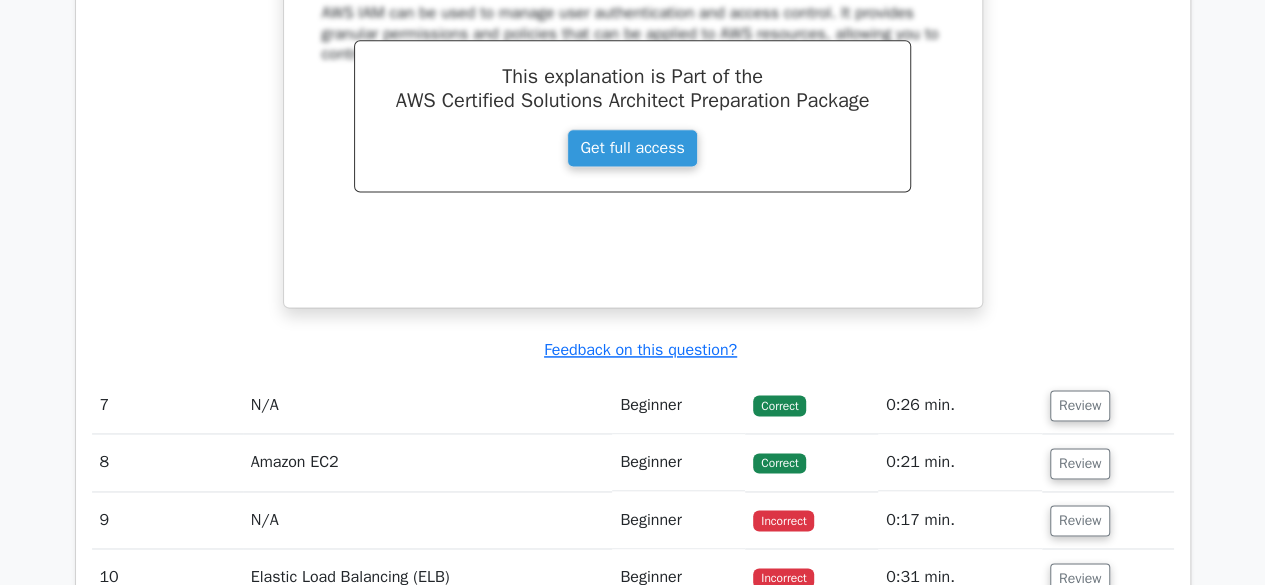 scroll, scrollTop: 5064, scrollLeft: 0, axis: vertical 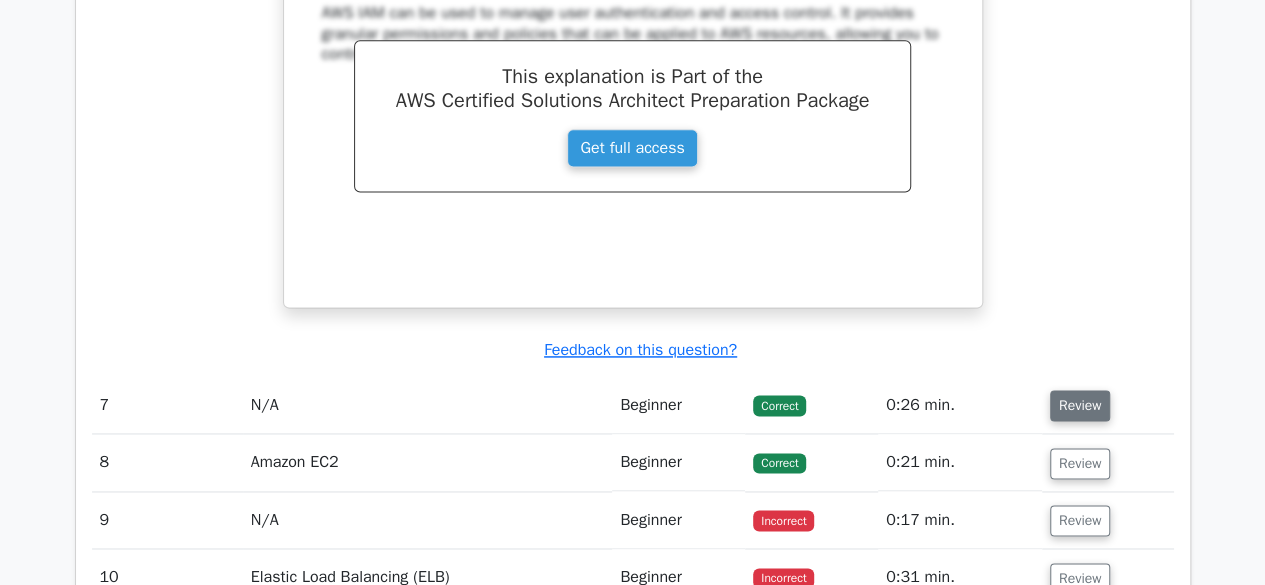 click on "Review" at bounding box center [1080, 405] 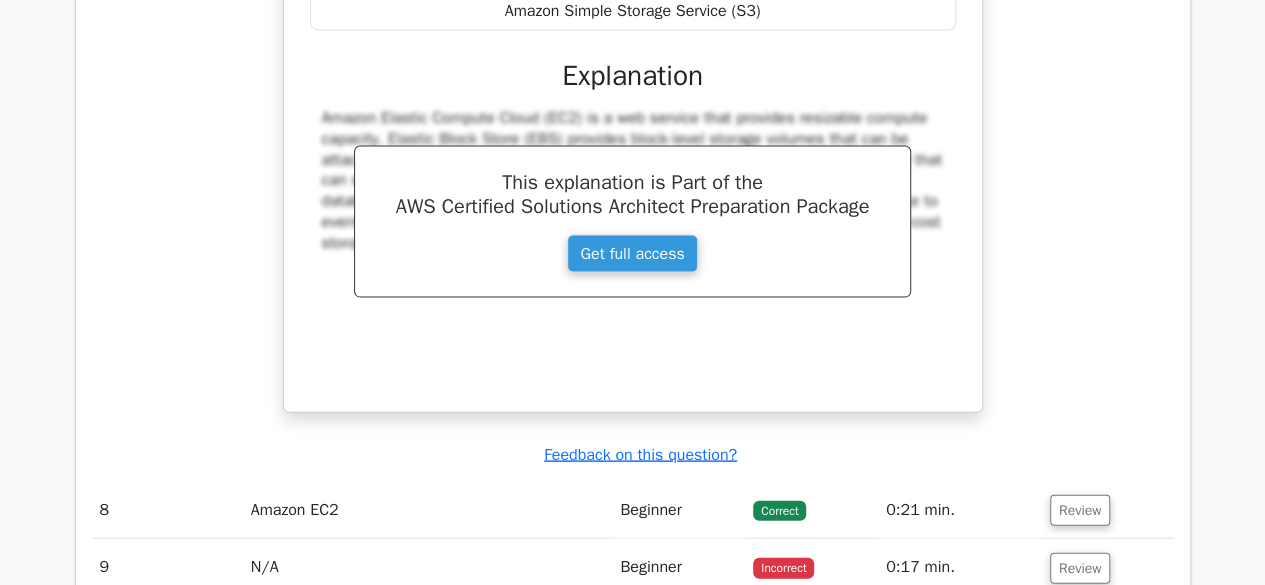 scroll, scrollTop: 5809, scrollLeft: 0, axis: vertical 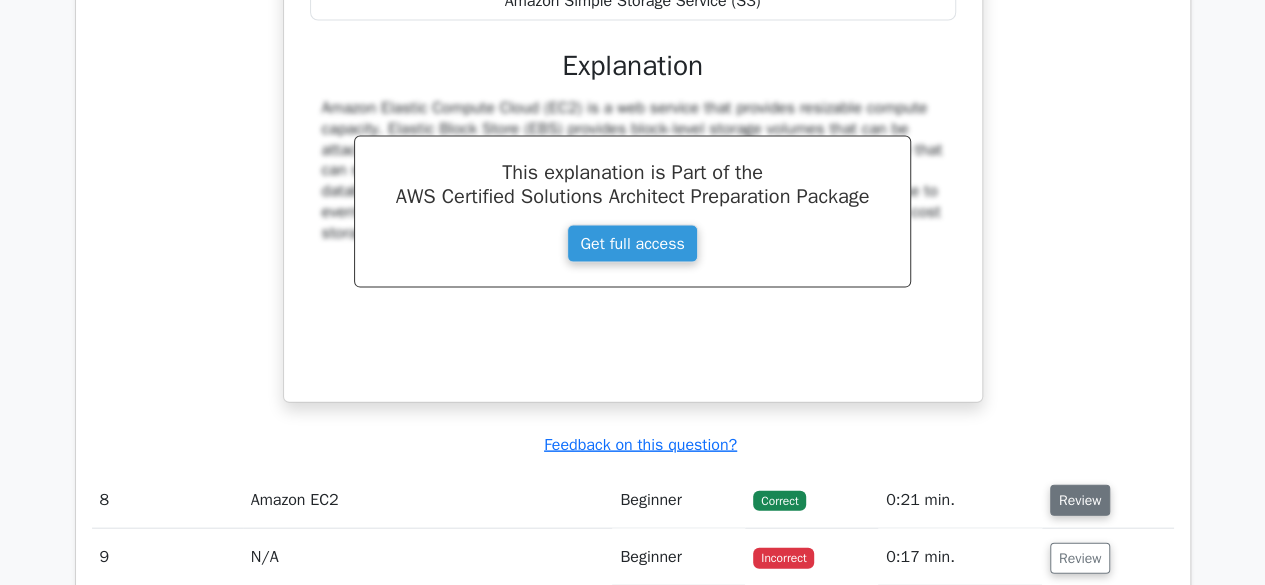 click on "Review" at bounding box center [1080, 500] 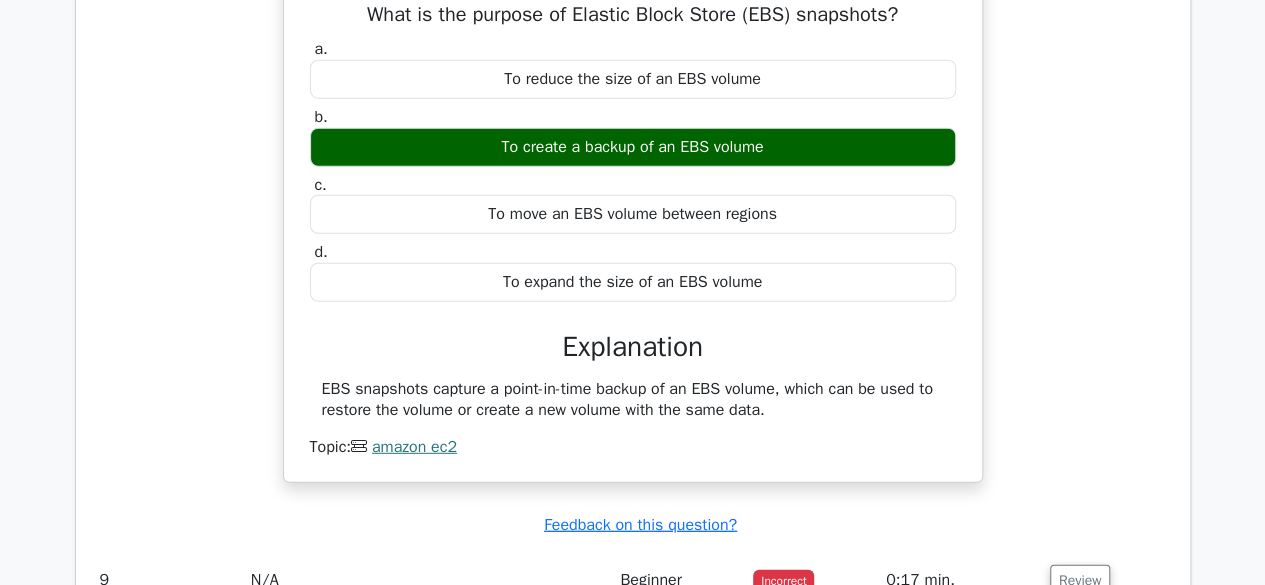 scroll, scrollTop: 6470, scrollLeft: 0, axis: vertical 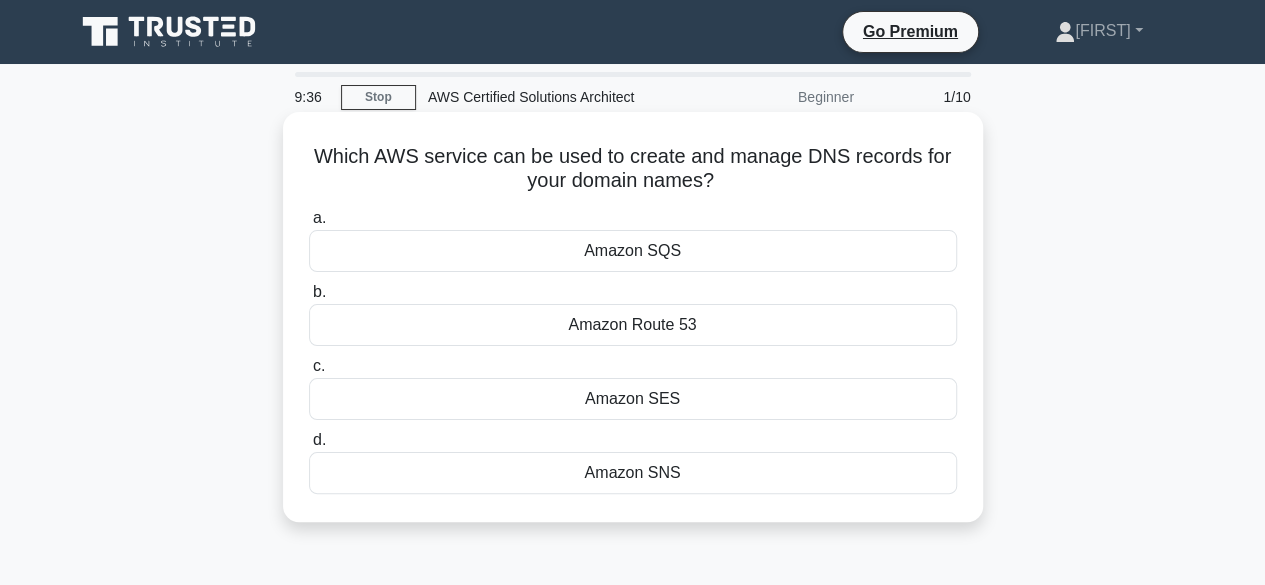 click on "Which AWS service can be used to create and manage DNS records for your domain names?
.spinner_0XTQ{transform-origin:center;animation:spinner_y6GP .75s linear infinite}@keyframes spinner_y6GP{100%{transform:rotate(360deg)}}
a.
Amazon SQS
b." at bounding box center [633, 317] 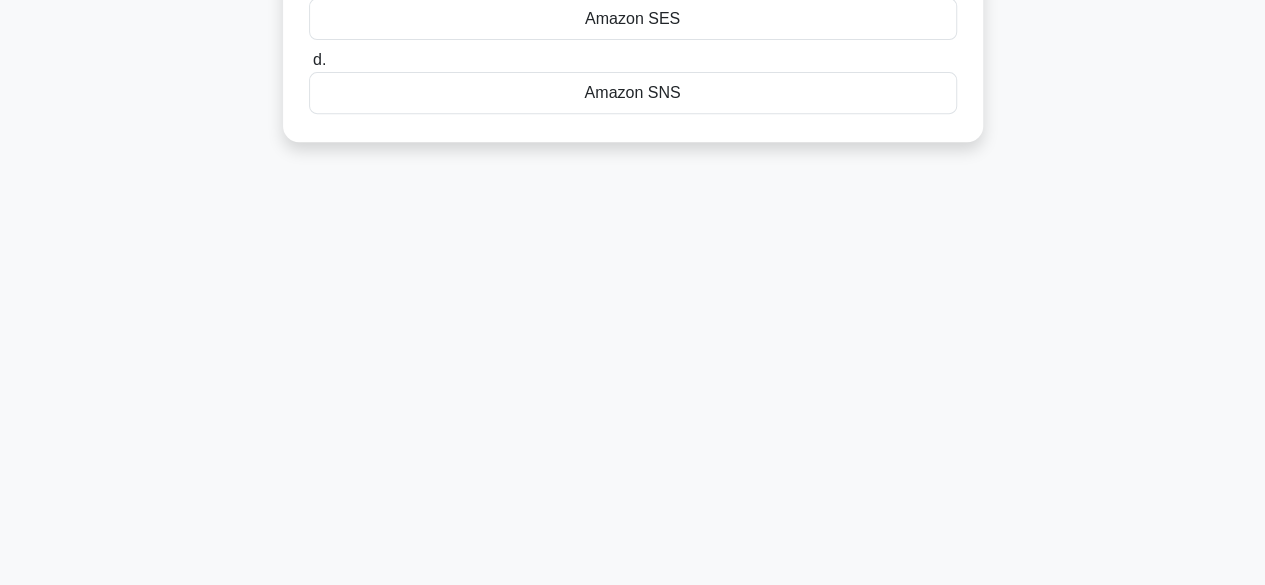 scroll, scrollTop: 0, scrollLeft: 0, axis: both 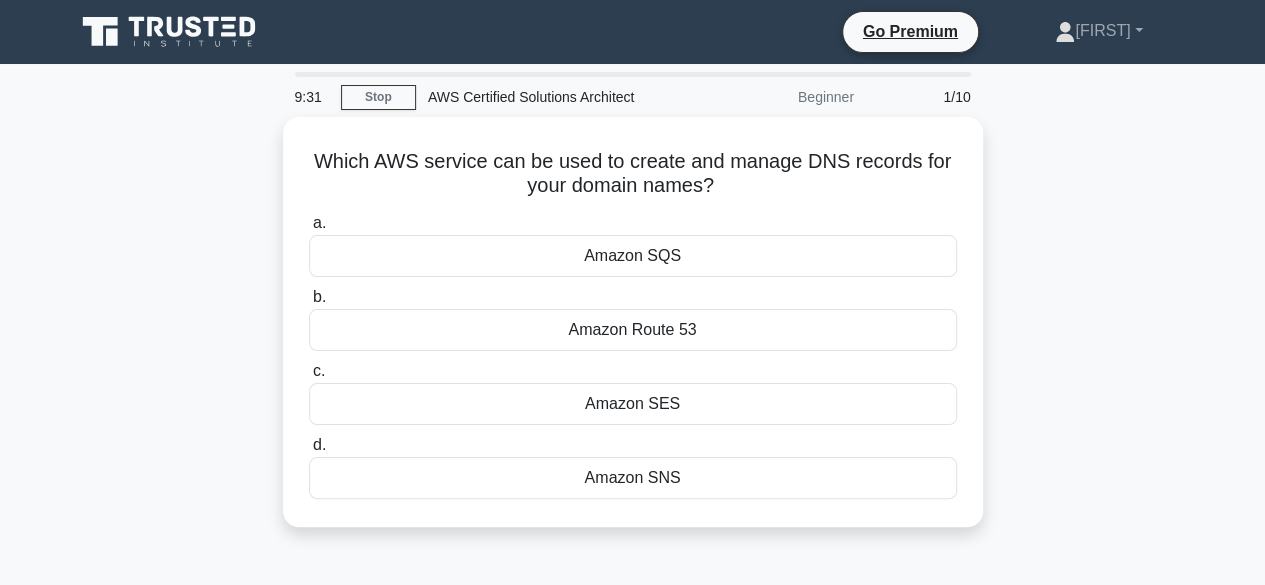 click on "Which AWS service can be used to create and manage DNS records for your domain names?
.spinner_0XTQ{transform-origin:center;animation:spinner_y6GP .75s linear infinite}@keyframes spinner_y6GP{100%{transform:rotate(360deg)}}
a.
Amazon SQS
b. c. d." at bounding box center (633, 334) 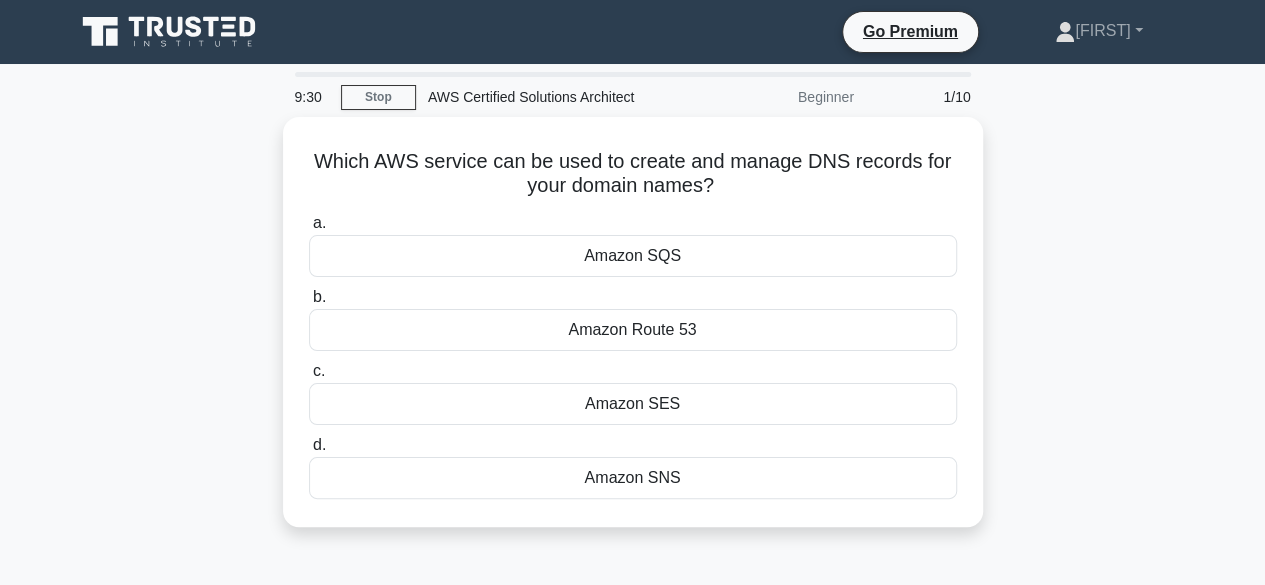 click on "1/10" at bounding box center [924, 97] 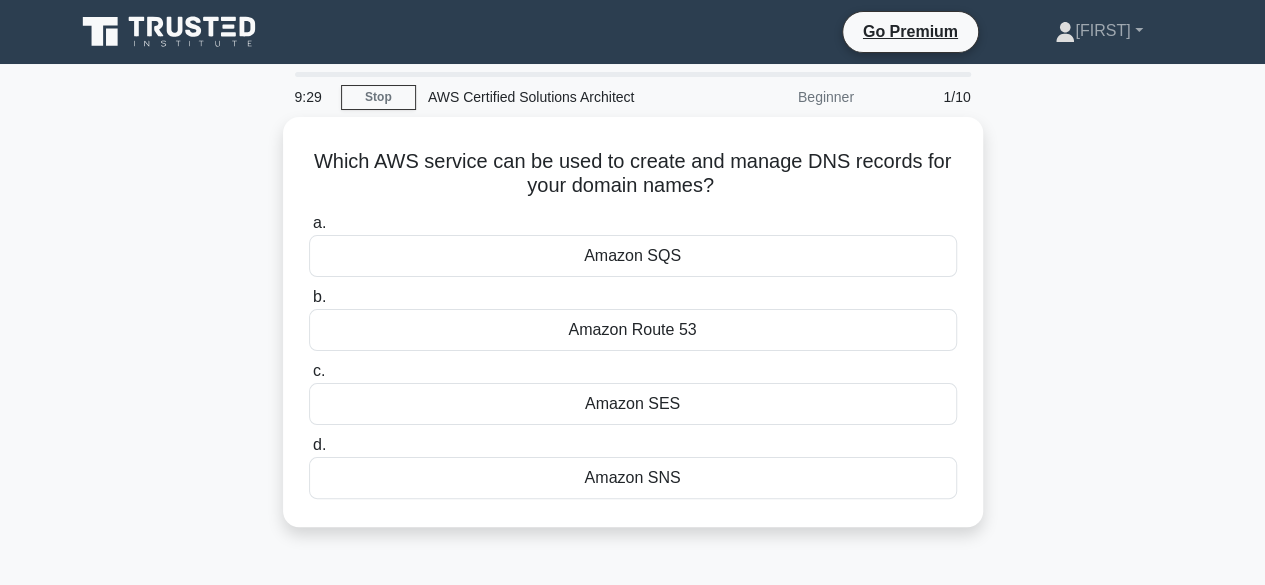 click on "Beginner" at bounding box center (778, 97) 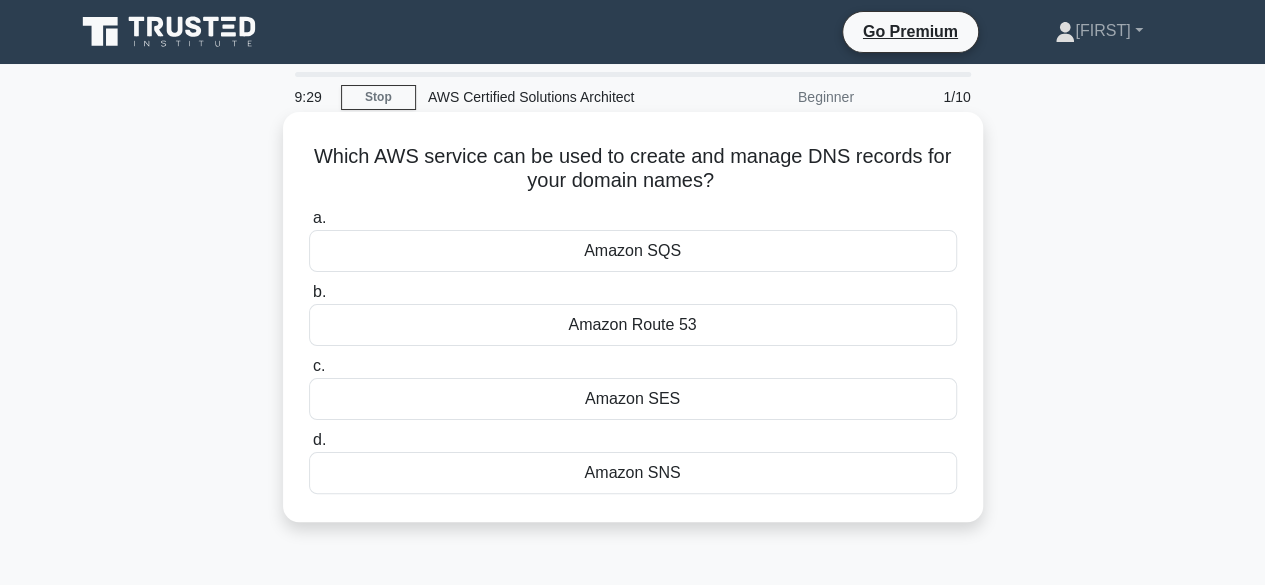 click on "Which AWS service can be used to create and manage DNS records for your domain names?
.spinner_0XTQ{transform-origin:center;animation:spinner_y6GP .75s linear infinite}@keyframes spinner_y6GP{100%{transform:rotate(360deg)}}
a.
Amazon SQS
b." at bounding box center (633, 317) 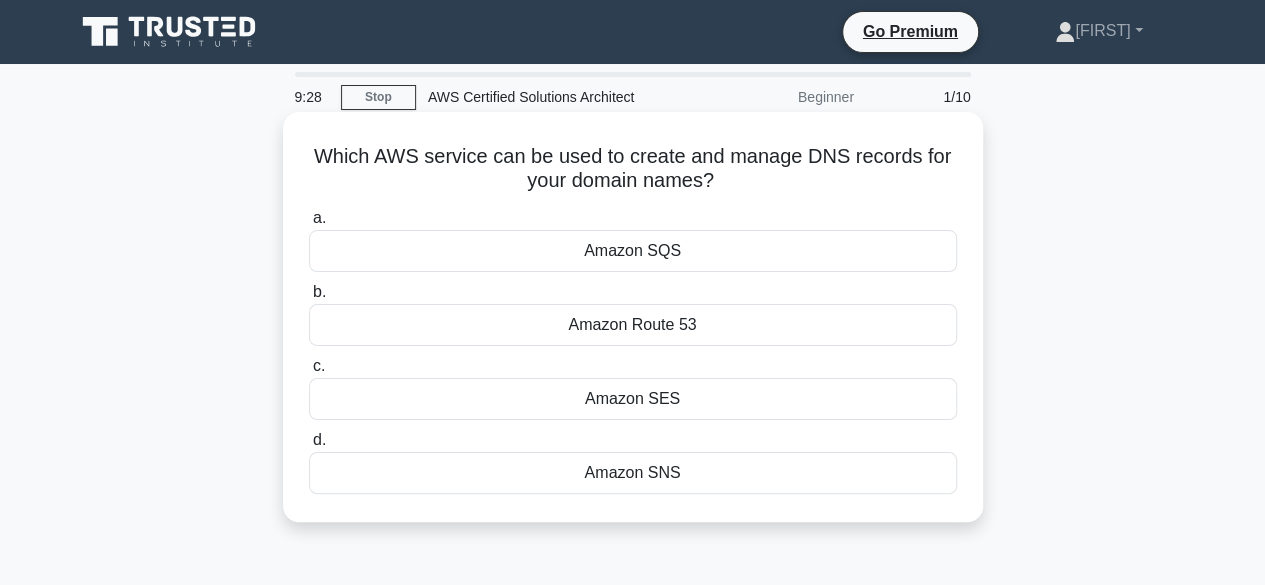 click on "Which AWS service can be used to create and manage DNS records for your domain names?
.spinner_0XTQ{transform-origin:center;animation:spinner_y6GP .75s linear infinite}@keyframes spinner_y6GP{100%{transform:rotate(360deg)}}
a.
Amazon SQS
b." at bounding box center [633, 317] 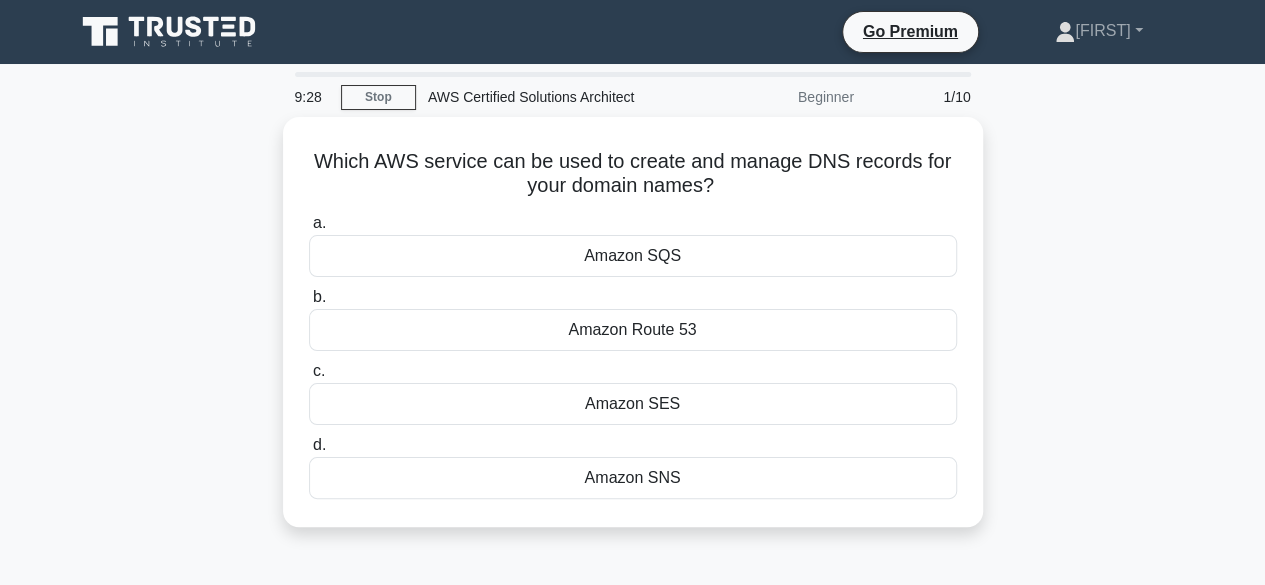 click on "Beginner" at bounding box center (778, 97) 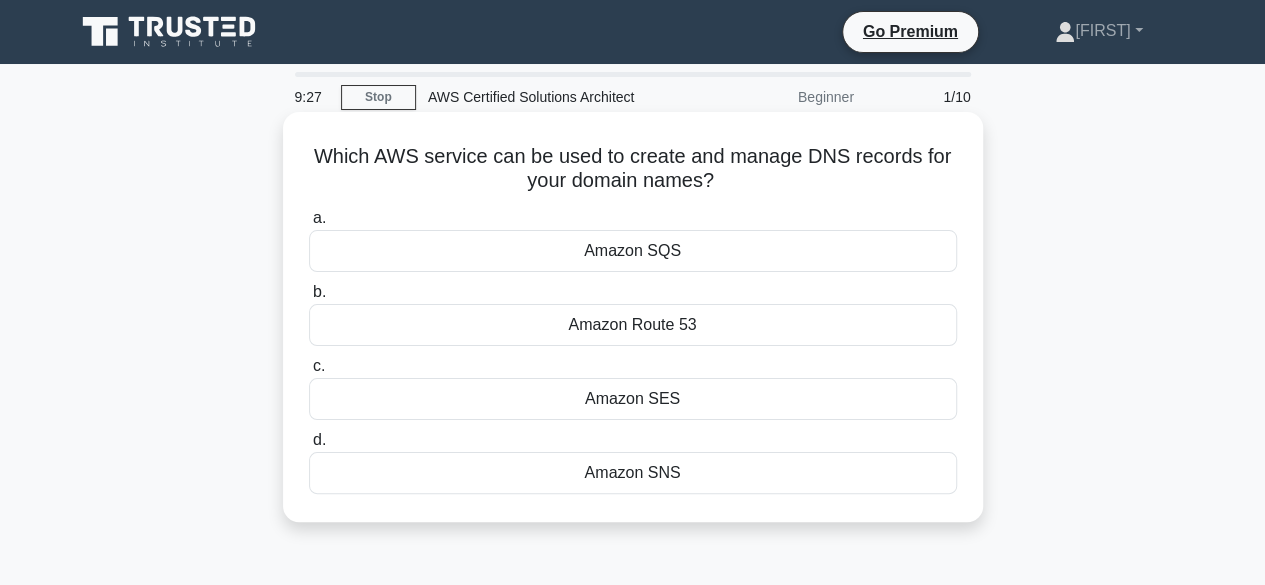 click on "Which AWS service can be used to create and manage DNS records for your domain names?
.spinner_0XTQ{transform-origin:center;animation:spinner_y6GP .75s linear infinite}@keyframes spinner_y6GP{100%{transform:rotate(360deg)}}
a.
Amazon SQS
b." at bounding box center (633, 317) 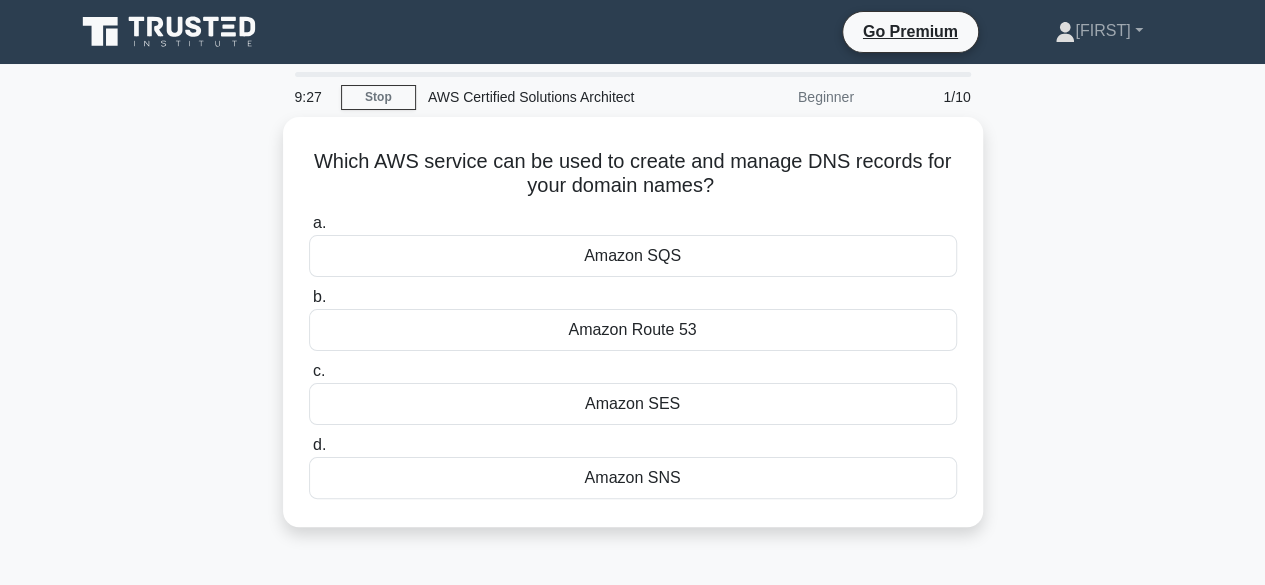 click on "Beginner" at bounding box center [778, 97] 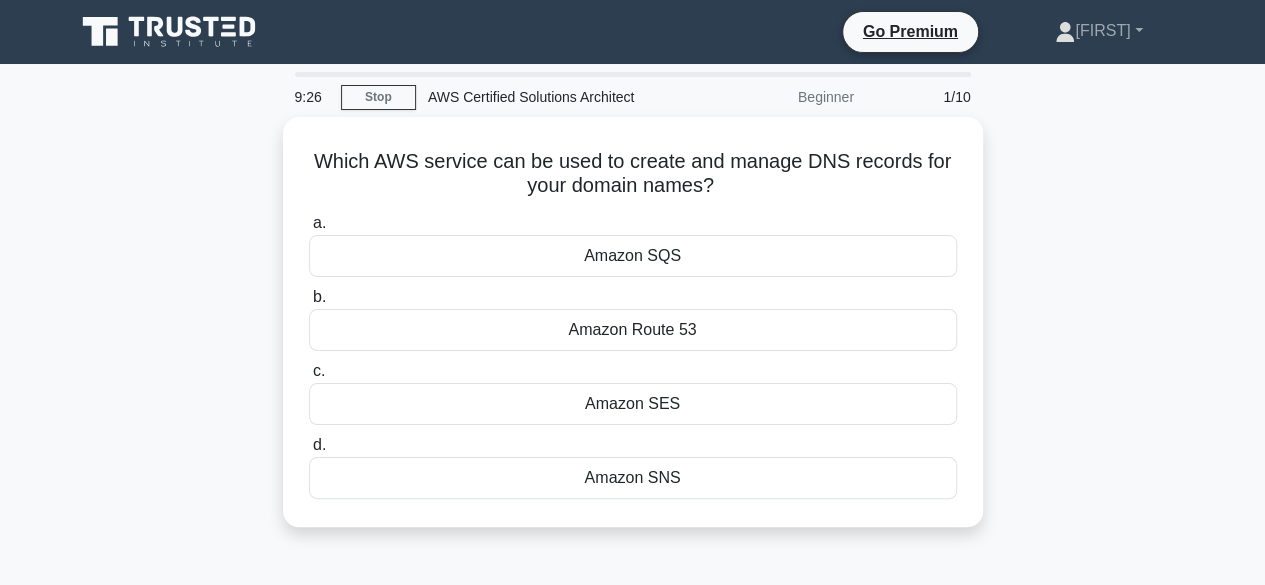 click on "Beginner" at bounding box center [778, 97] 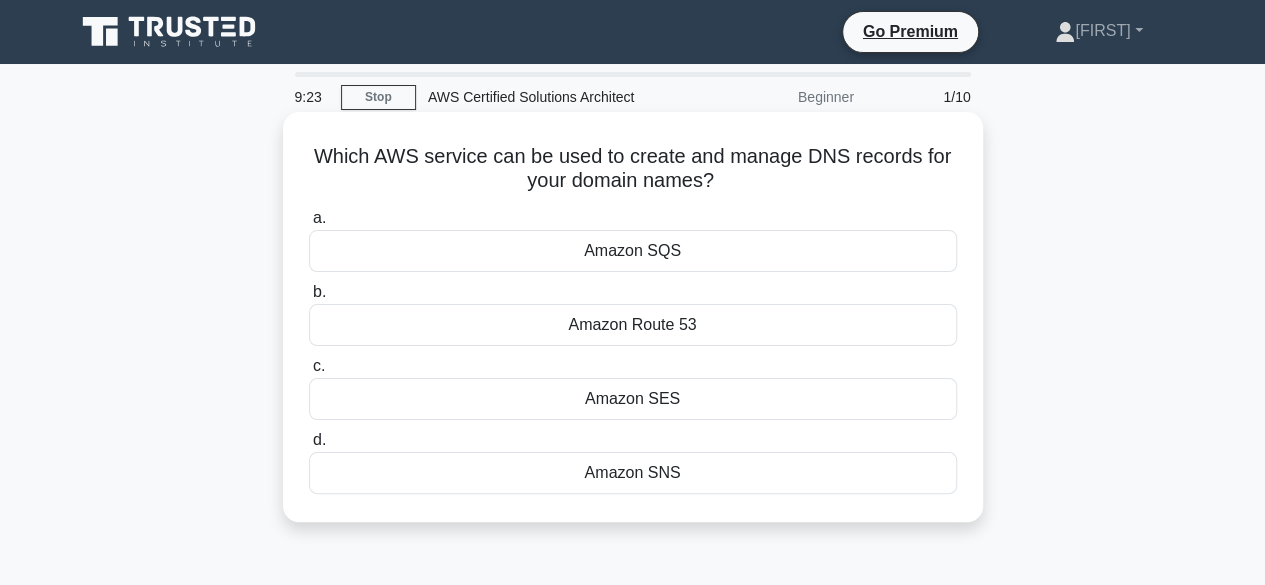 click on "Amazon Route 53" at bounding box center (633, 325) 